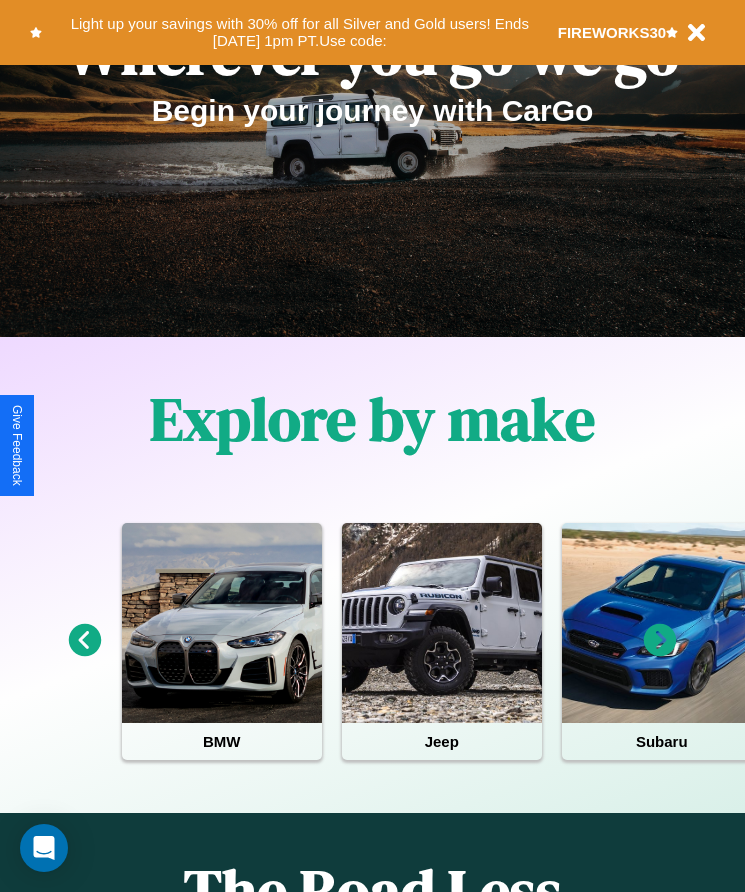 scroll, scrollTop: 334, scrollLeft: 0, axis: vertical 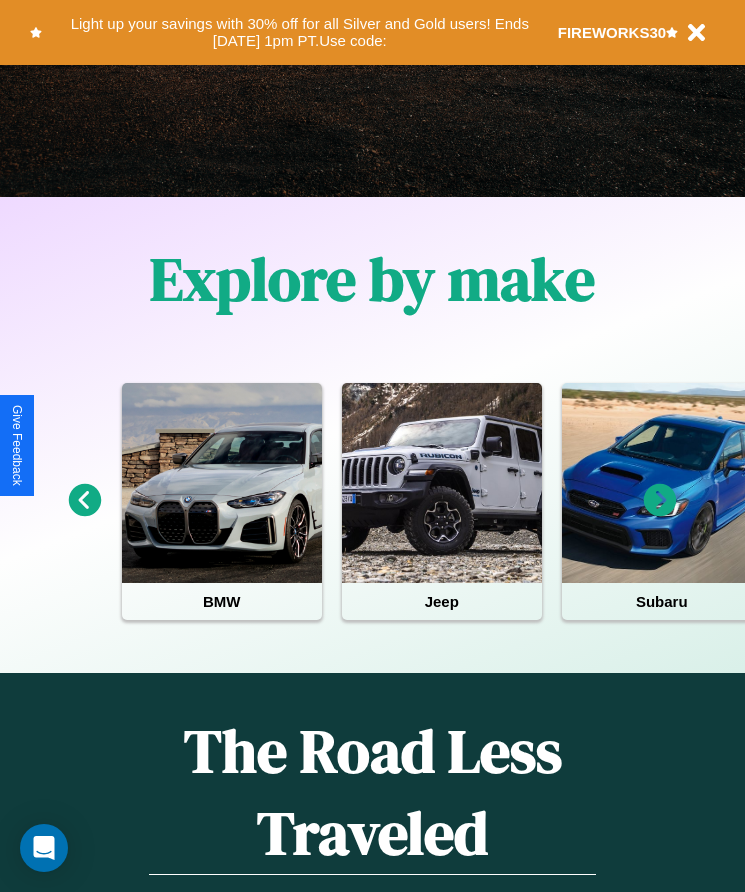 click 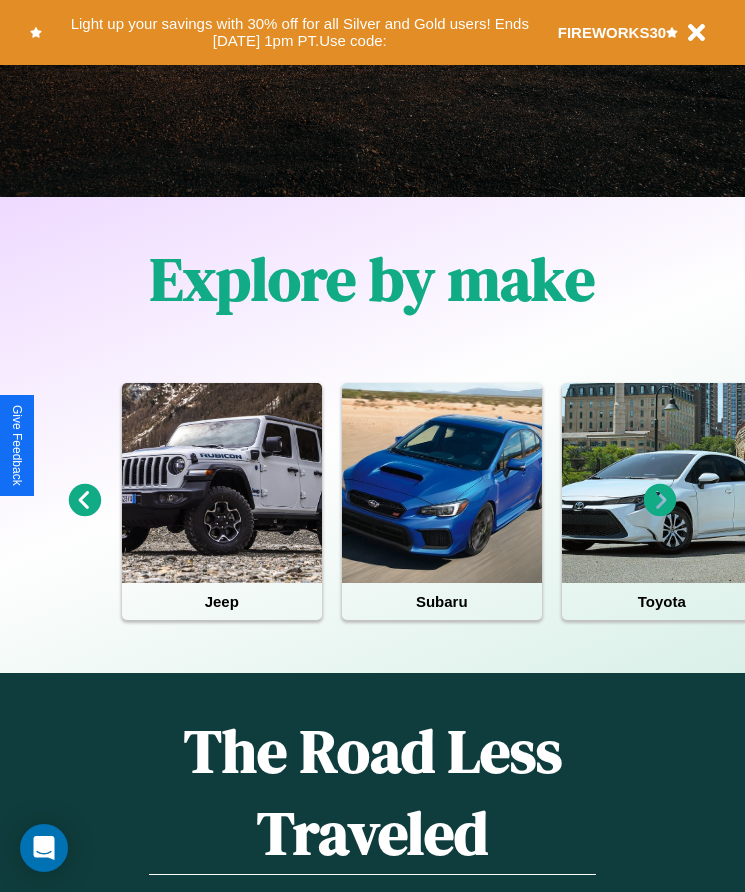 click 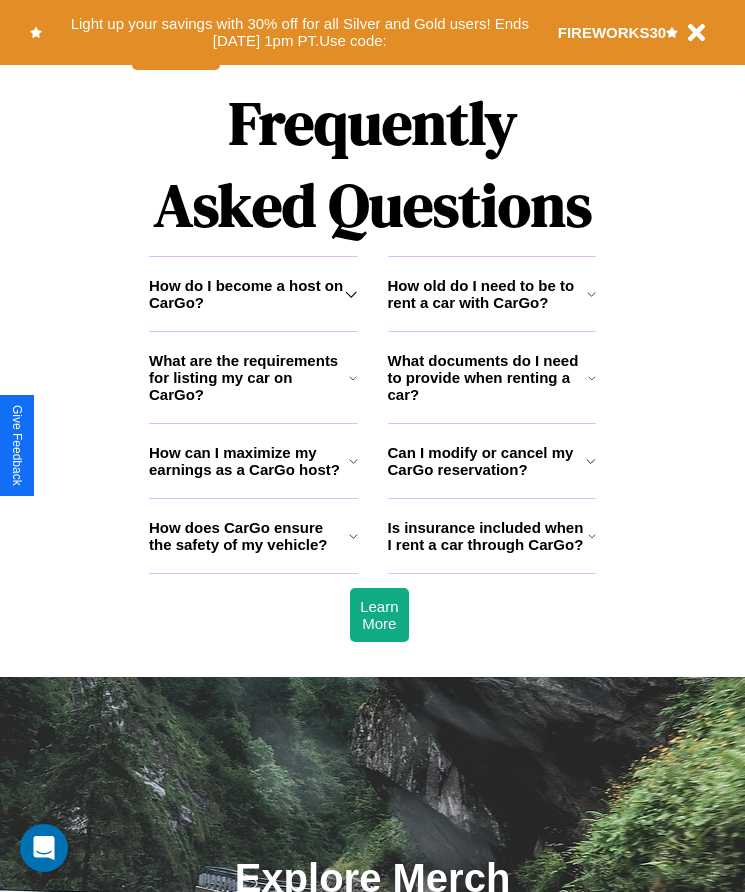 scroll, scrollTop: 2608, scrollLeft: 0, axis: vertical 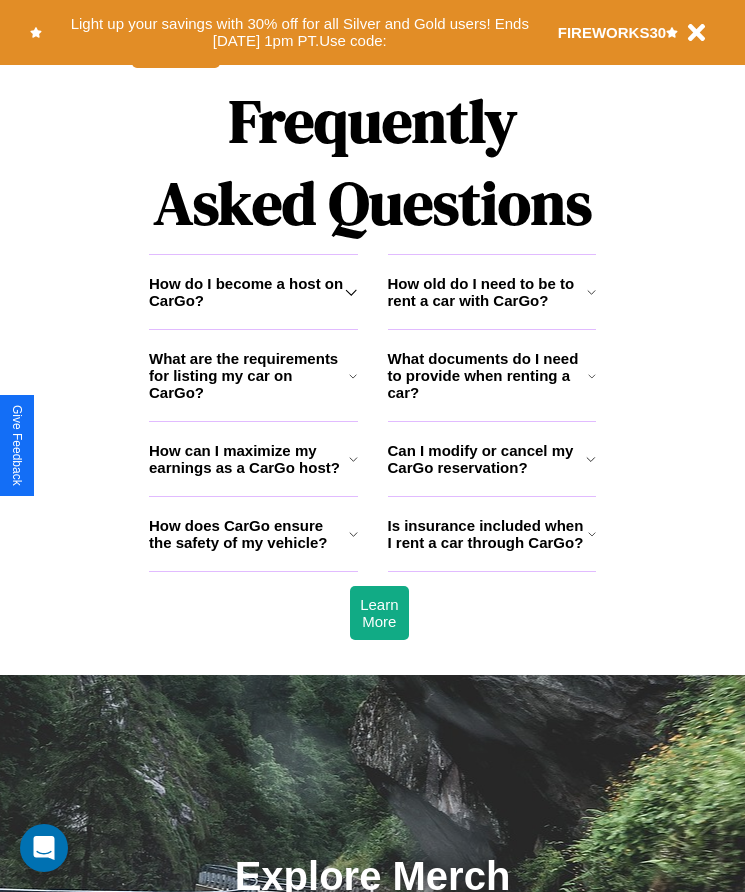 click 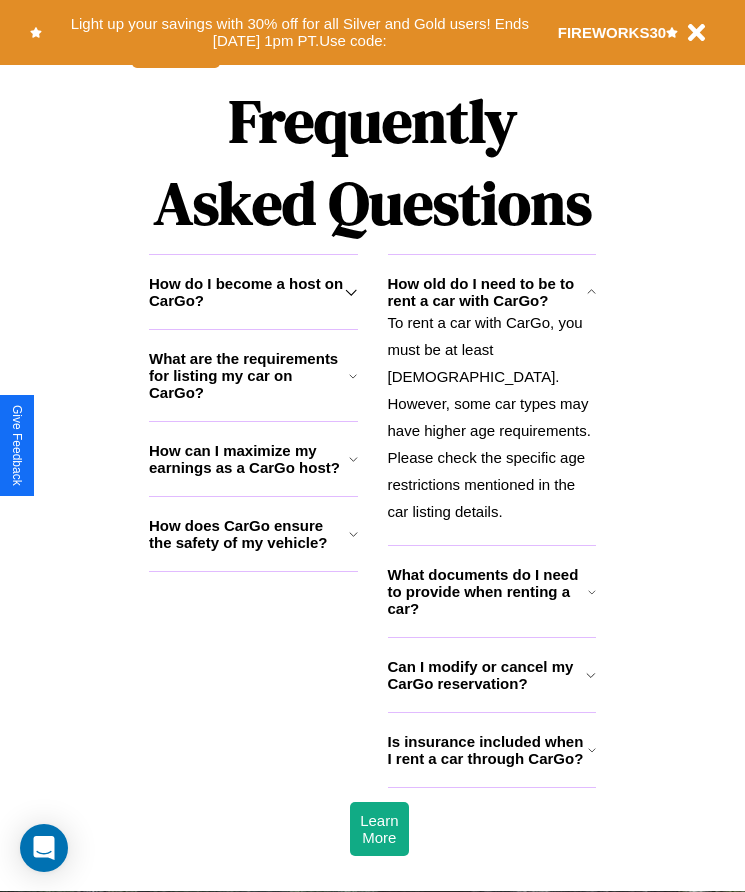 click on "How can I maximize my earnings as a CarGo host?" at bounding box center (249, 459) 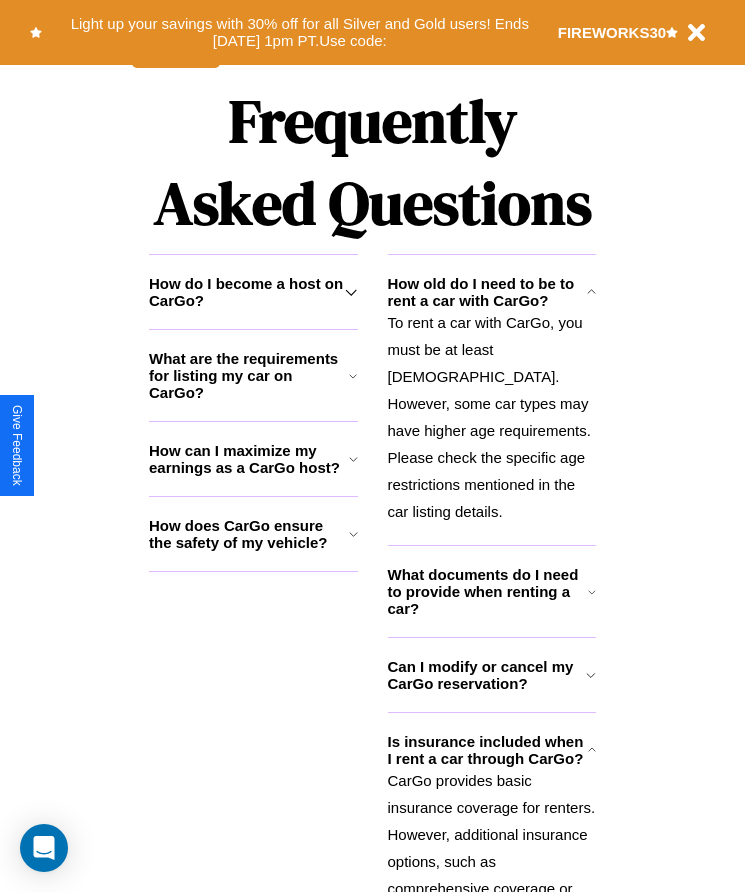 click on "How does CarGo ensure the safety of my vehicle?" at bounding box center [249, 534] 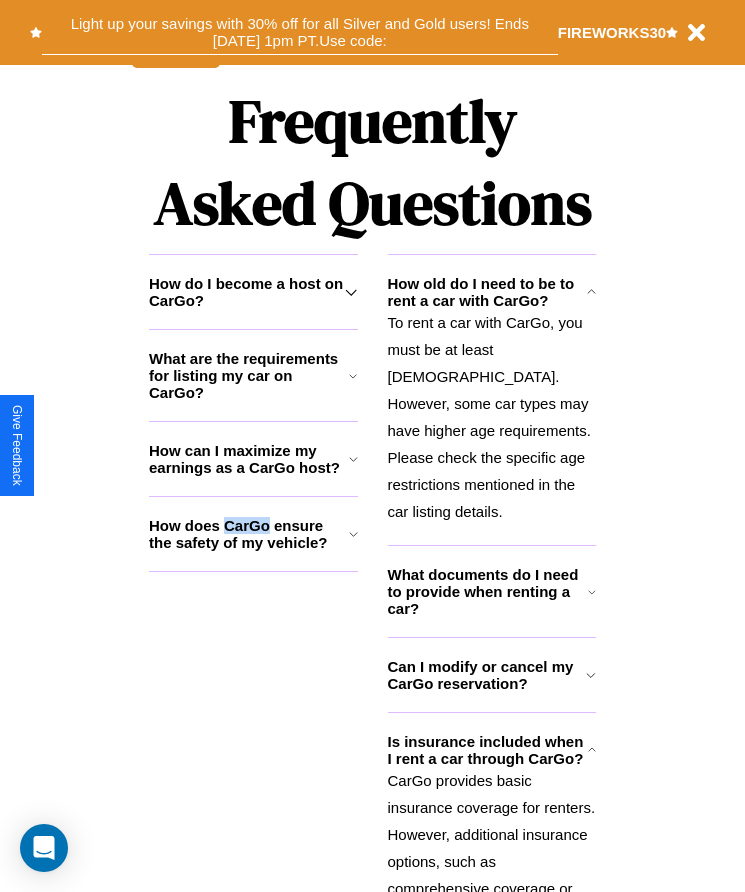 click on "Light up your savings with 30% off for all Silver and Gold users! Ends 8/1 at 1pm PT.  Use code:" at bounding box center (300, 32) 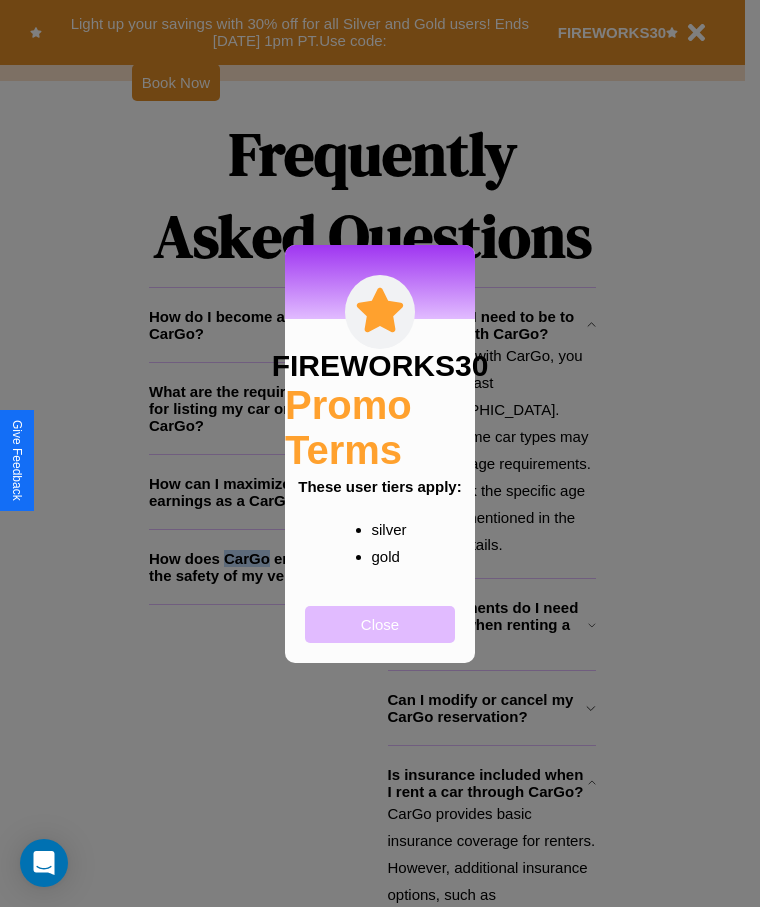 click on "Close" at bounding box center [380, 624] 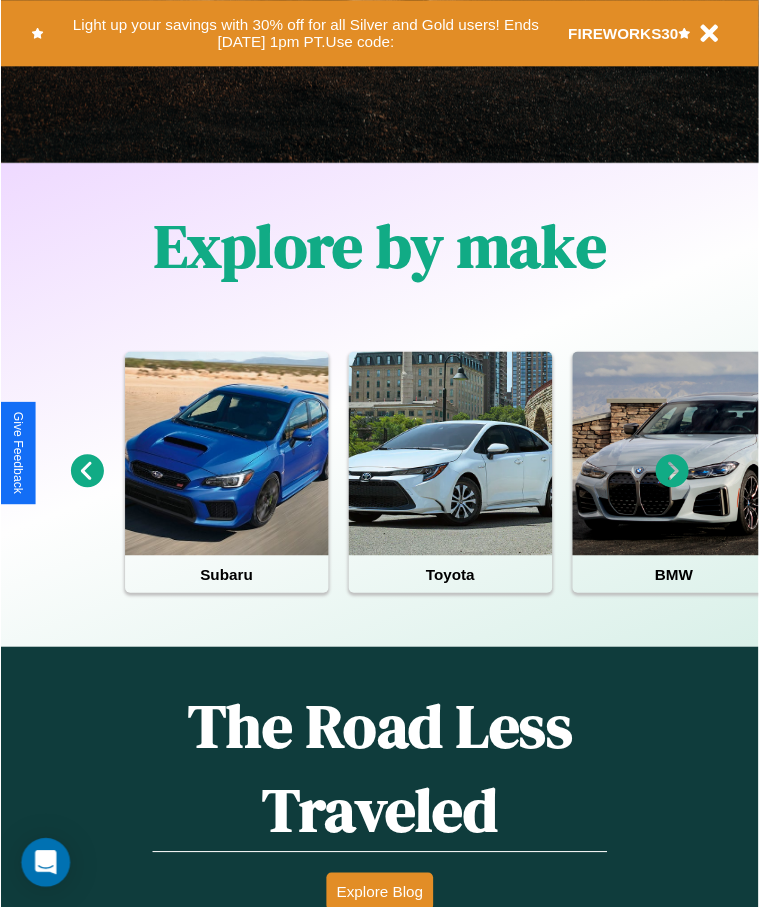 scroll, scrollTop: 0, scrollLeft: 0, axis: both 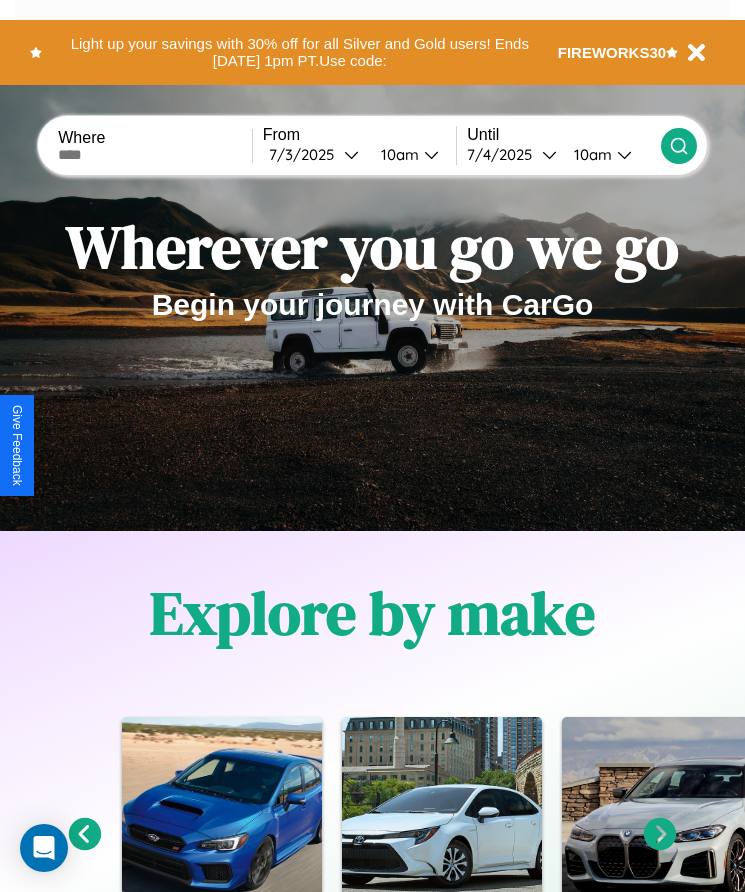 click at bounding box center (155, 155) 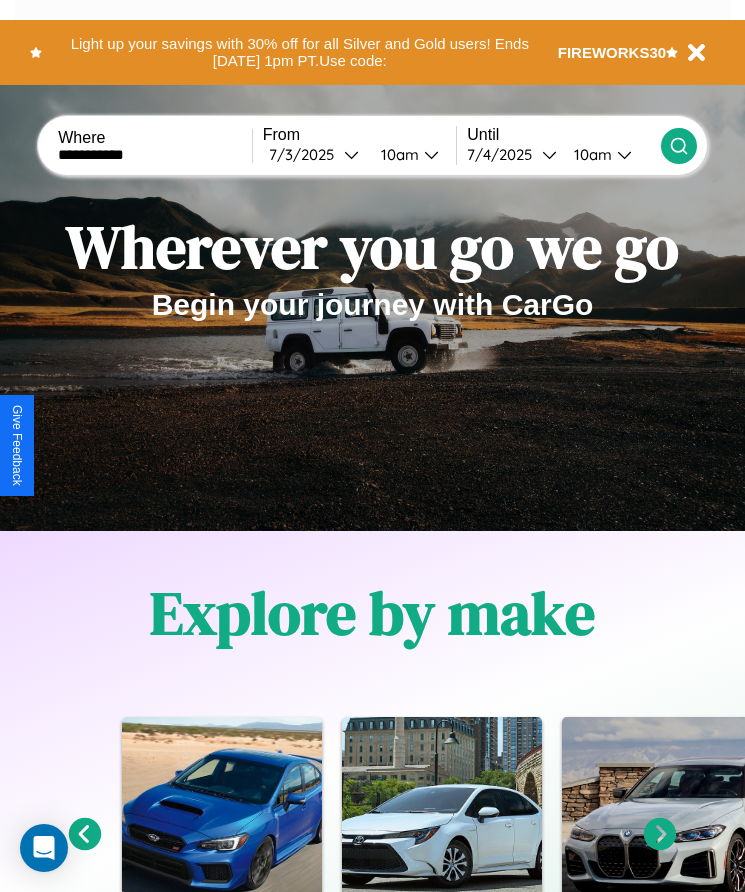 type on "**********" 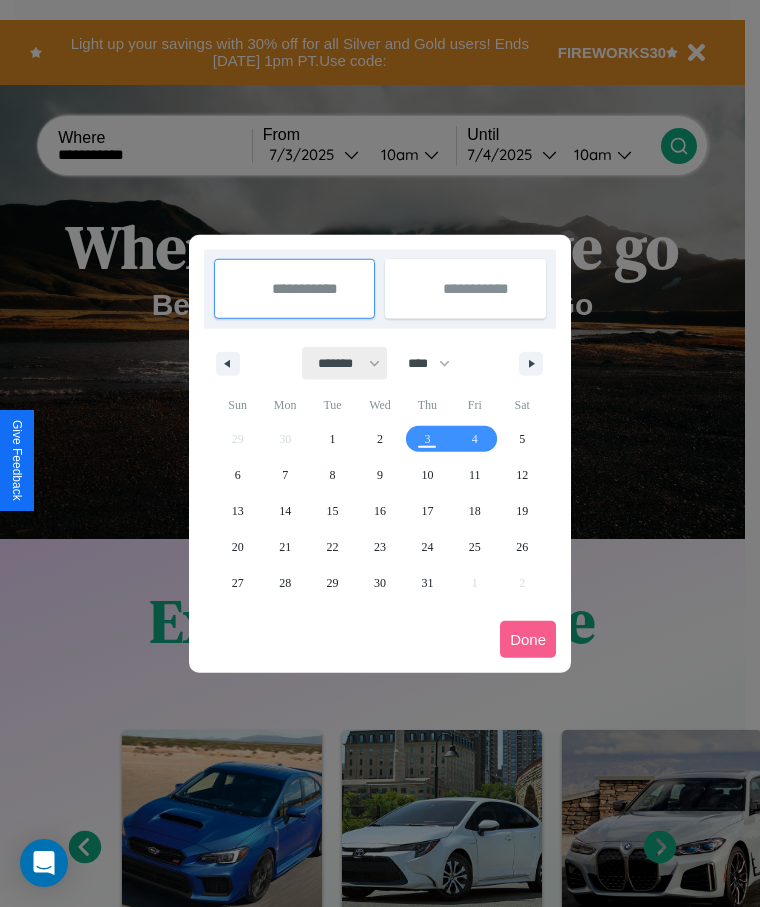 click on "******* ******** ***** ***** *** **** **** ****** ********* ******* ******** ********" at bounding box center (345, 363) 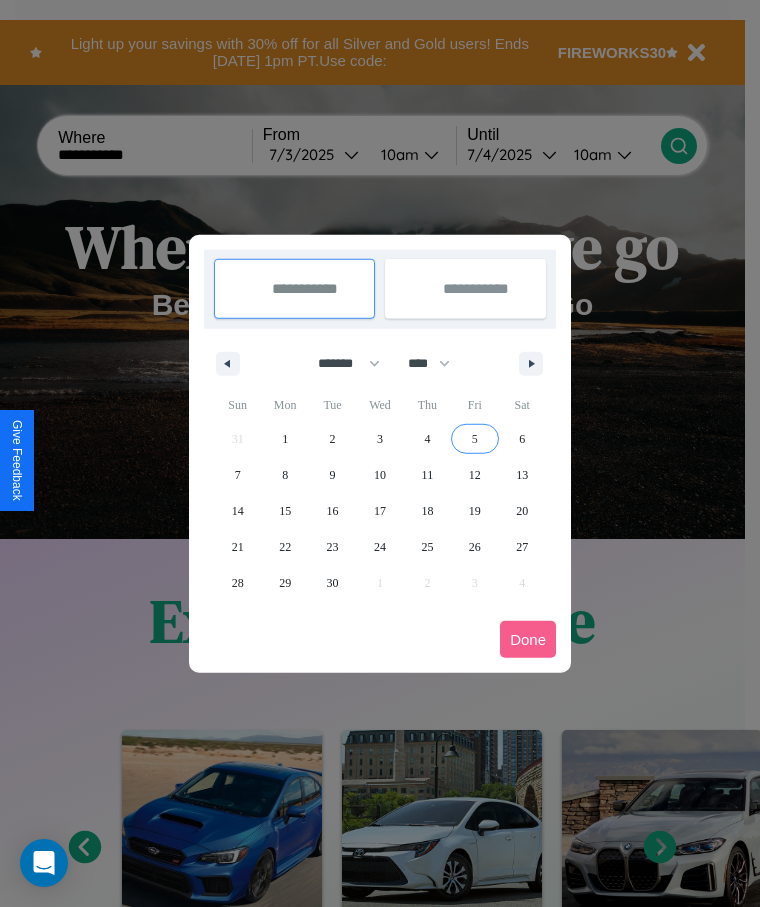 click on "5" at bounding box center (475, 439) 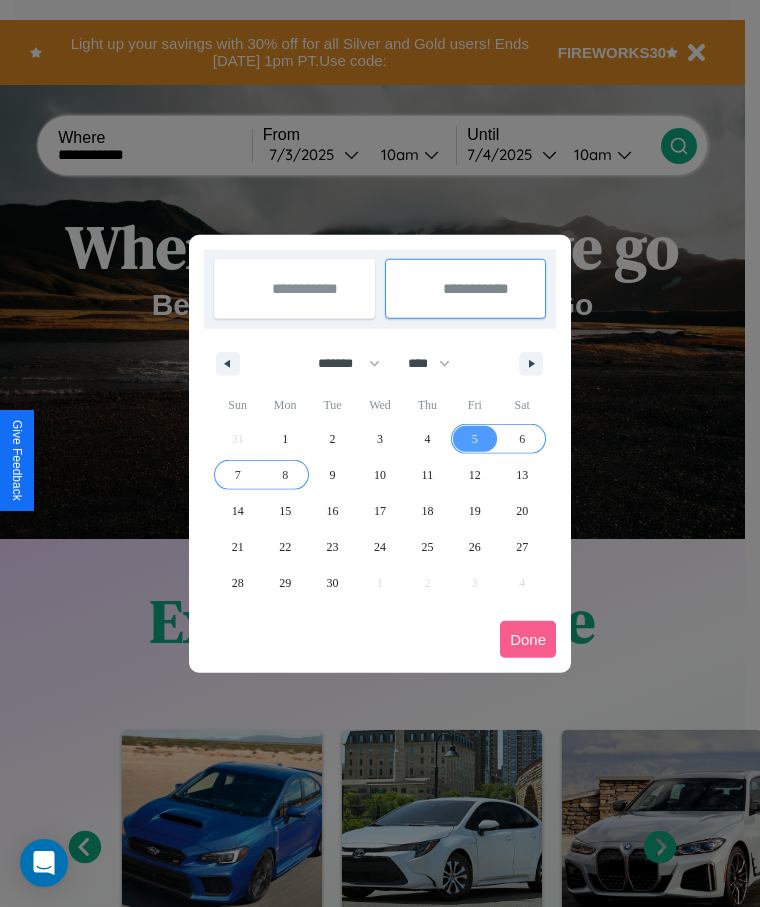 click on "8" at bounding box center (285, 475) 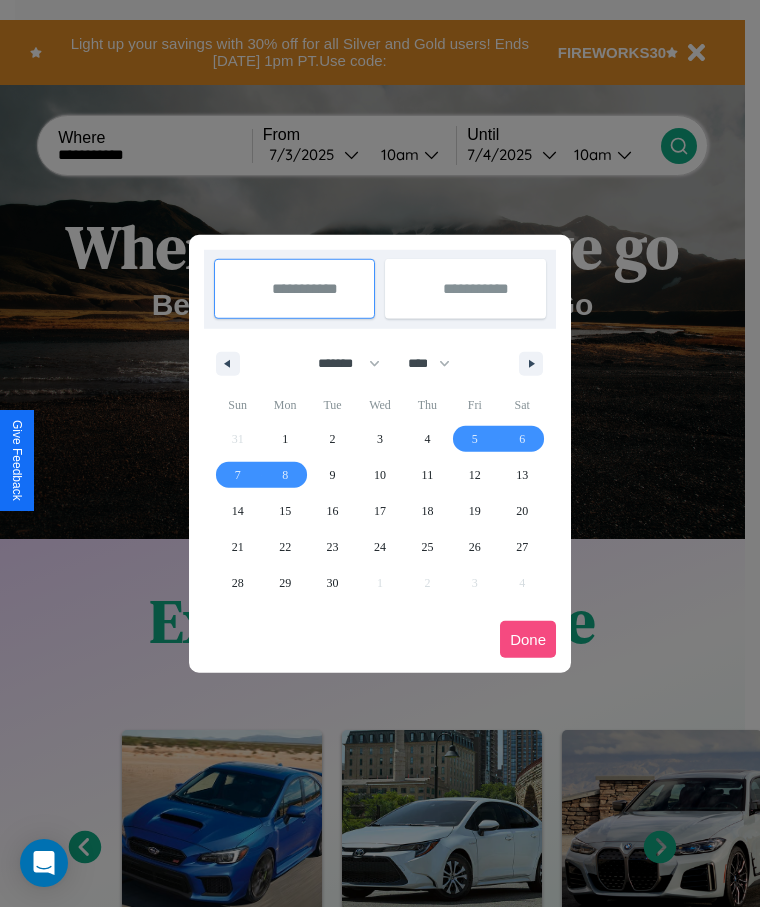 click on "Done" at bounding box center [528, 639] 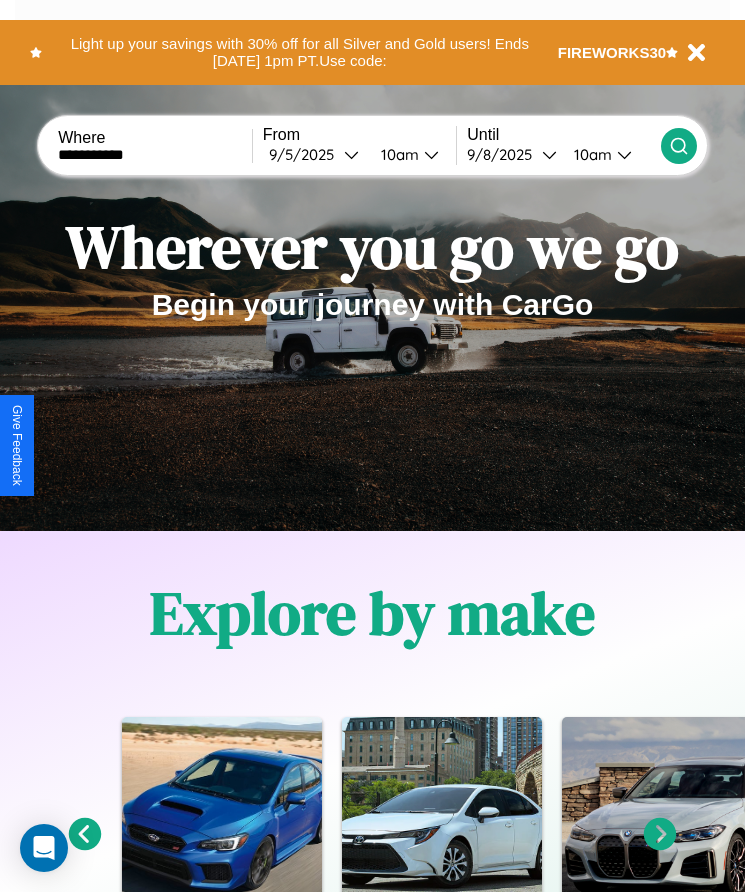 click 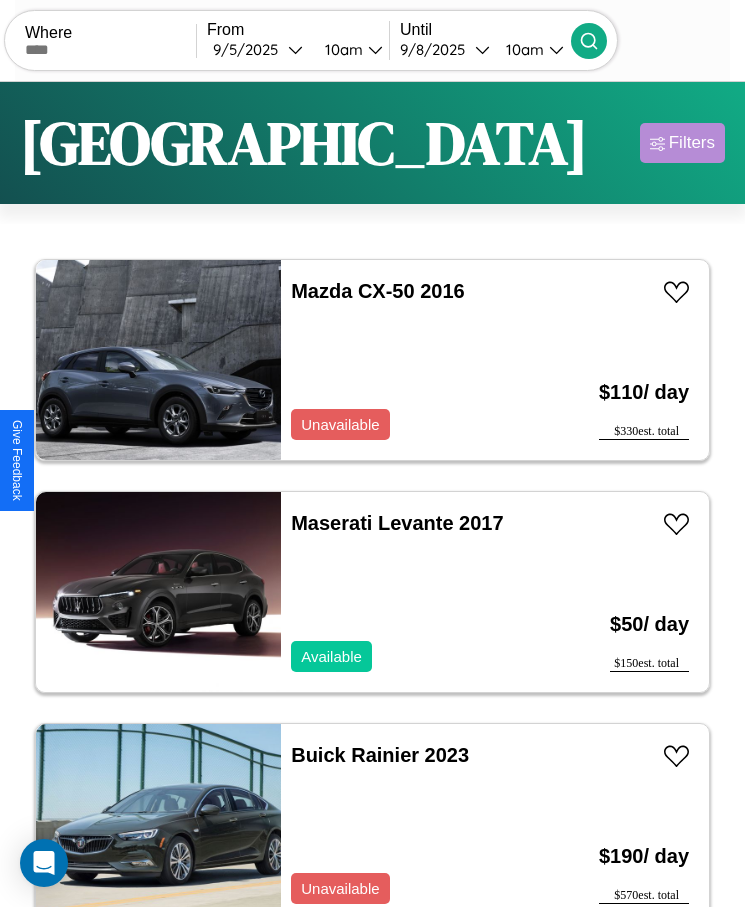 click on "Filters" at bounding box center [692, 143] 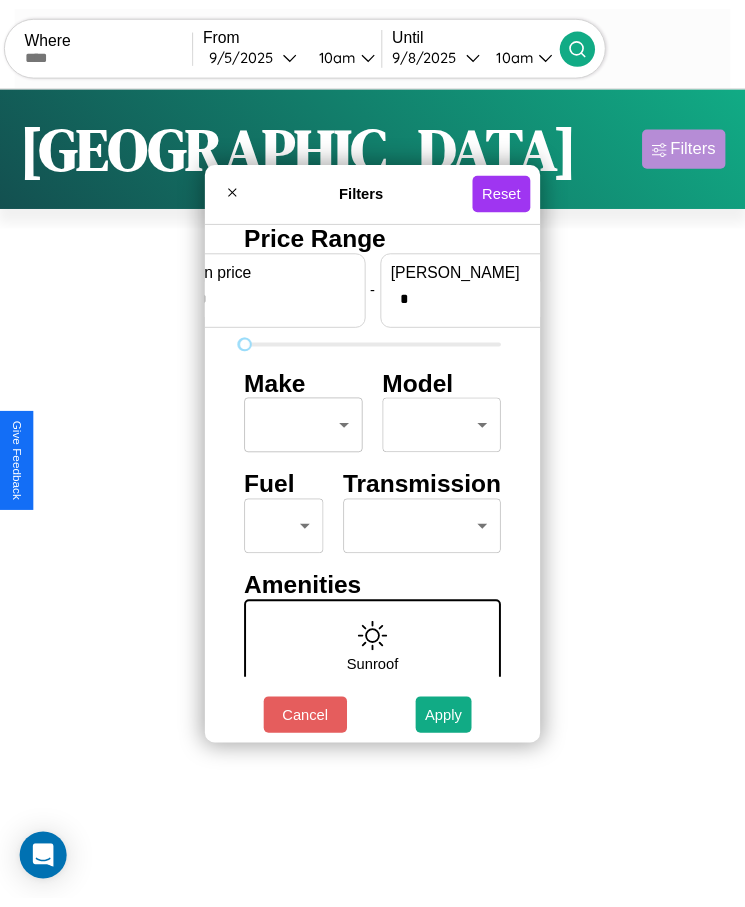 scroll, scrollTop: 0, scrollLeft: 74, axis: horizontal 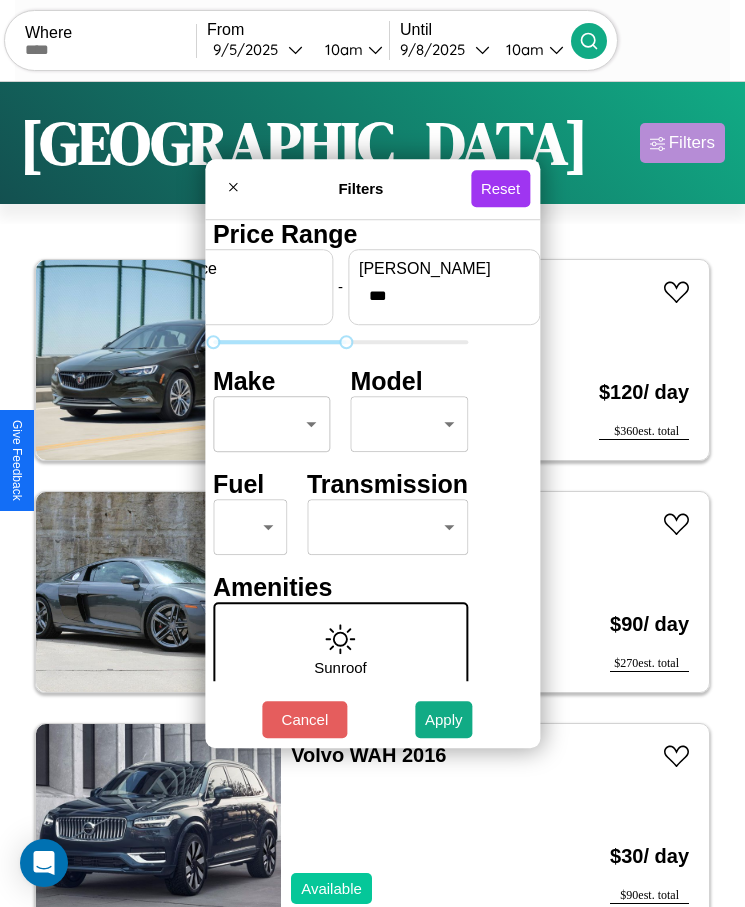 type on "***" 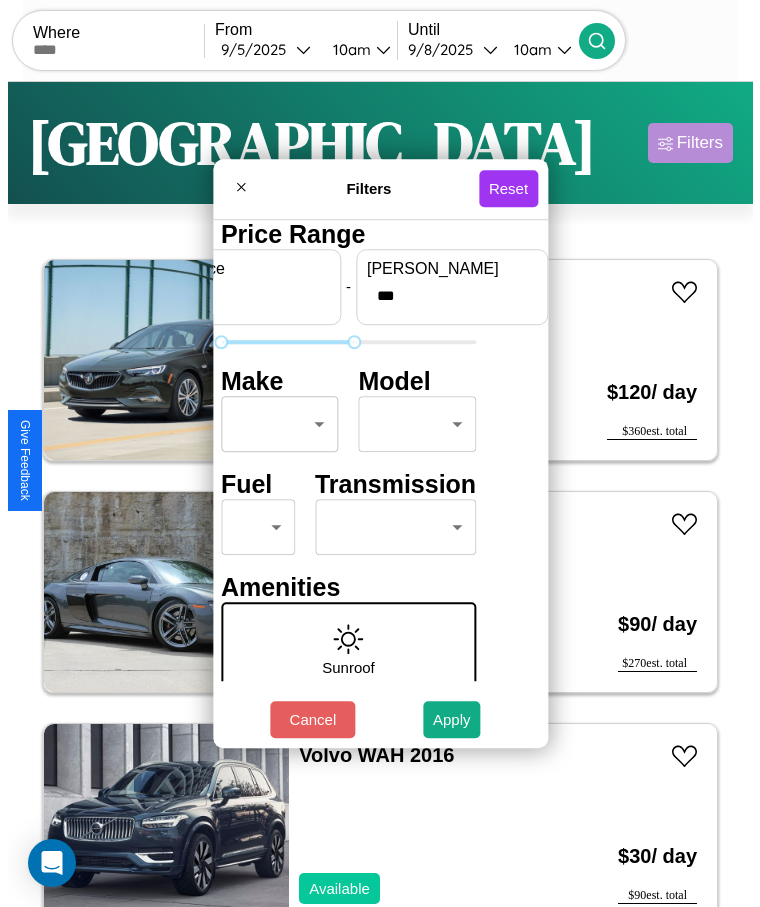 scroll, scrollTop: 0, scrollLeft: 0, axis: both 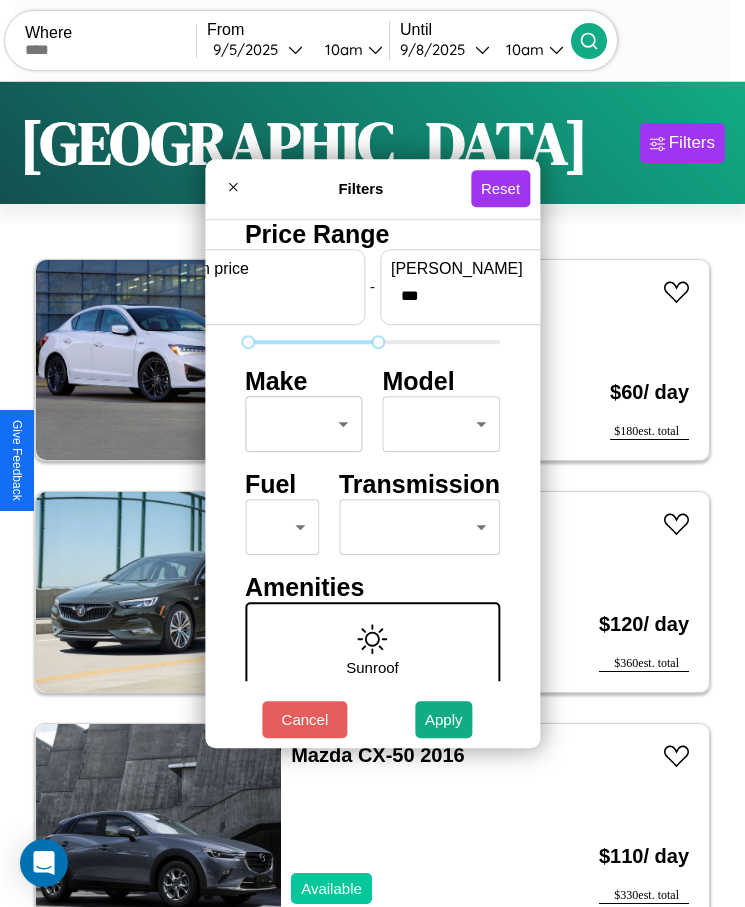 type on "*" 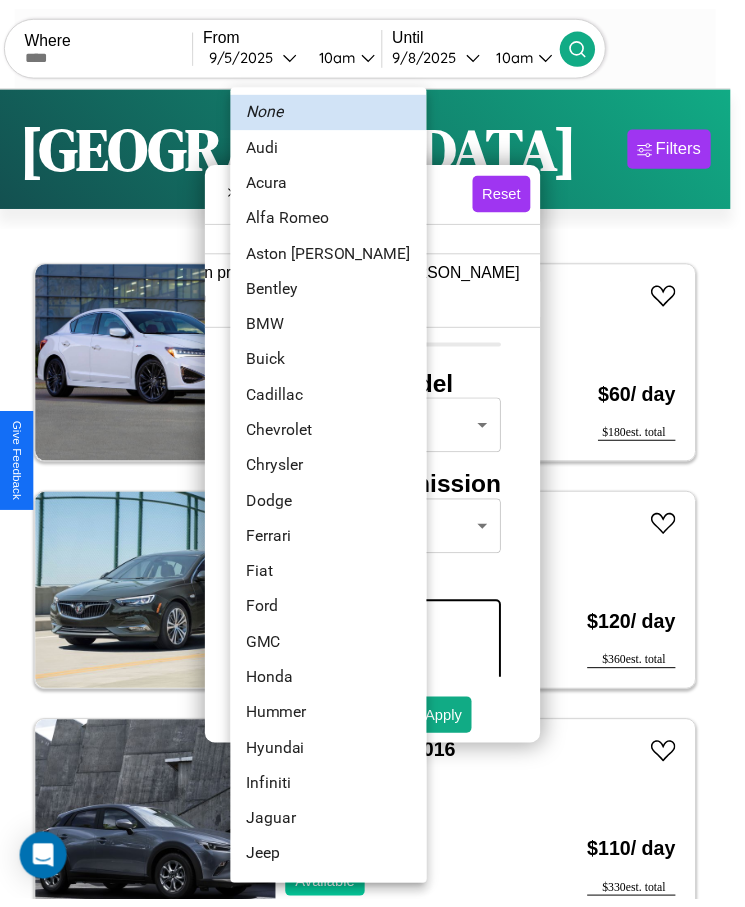 scroll, scrollTop: 17, scrollLeft: 0, axis: vertical 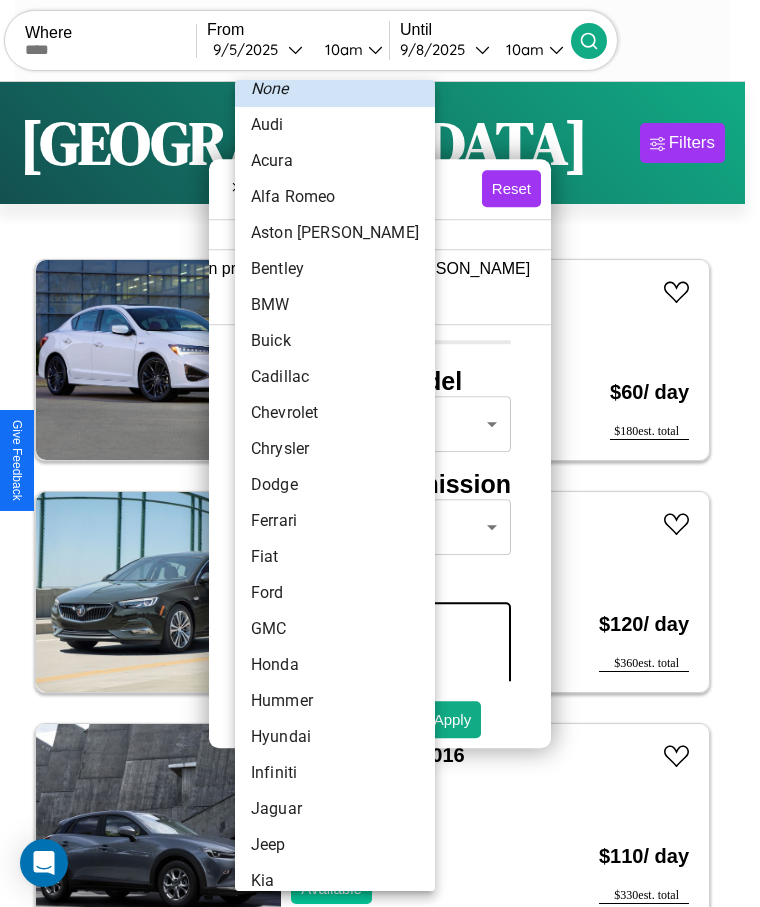 click on "Dodge" at bounding box center (335, 485) 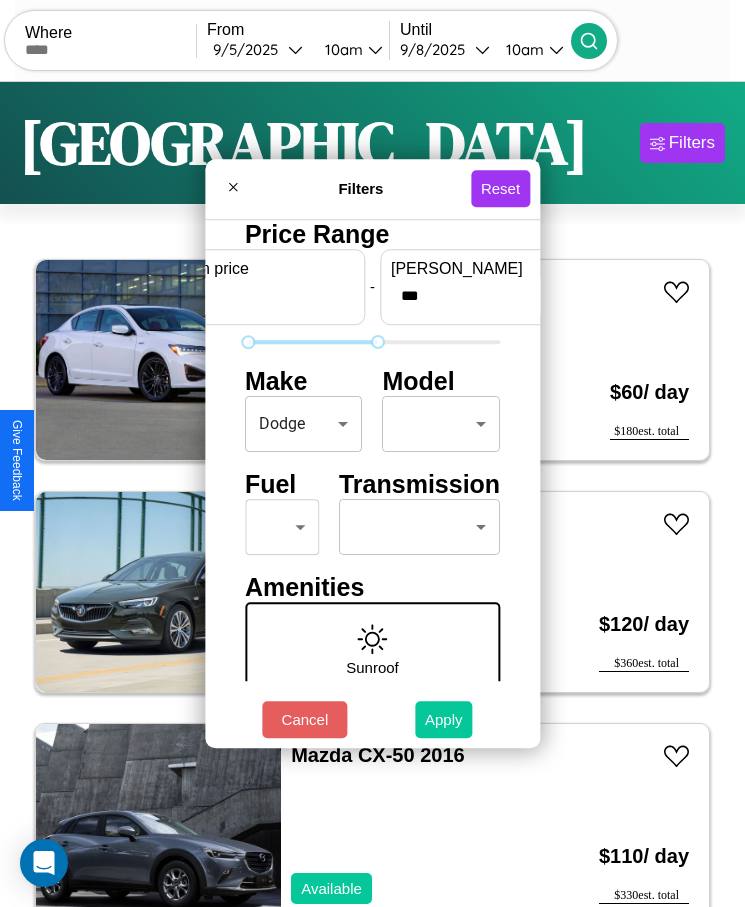 click on "Apply" at bounding box center [444, 719] 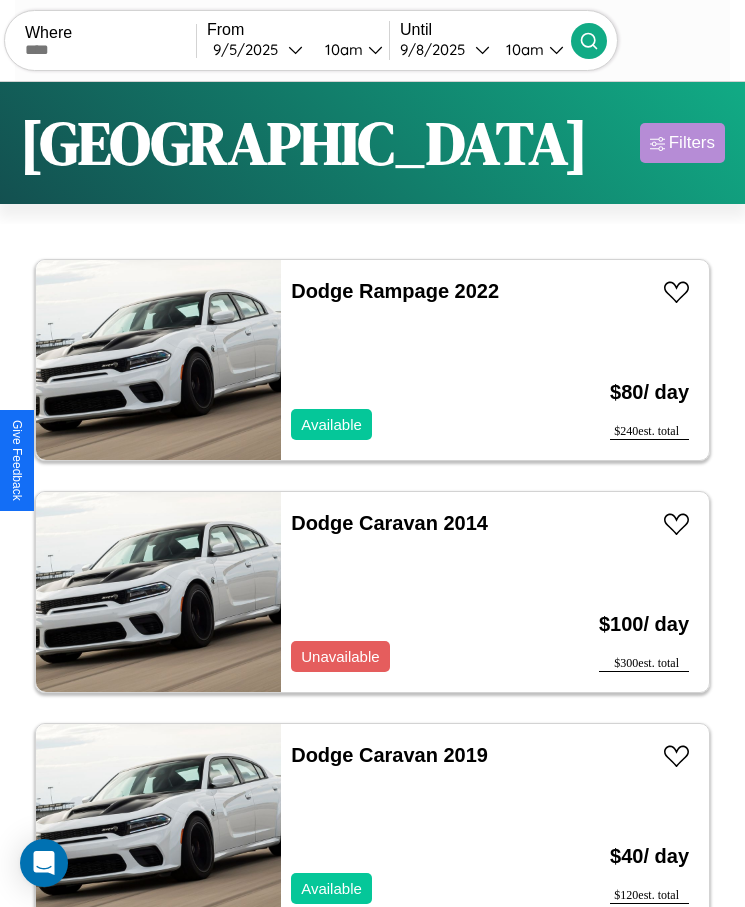 click on "Filters" at bounding box center [692, 143] 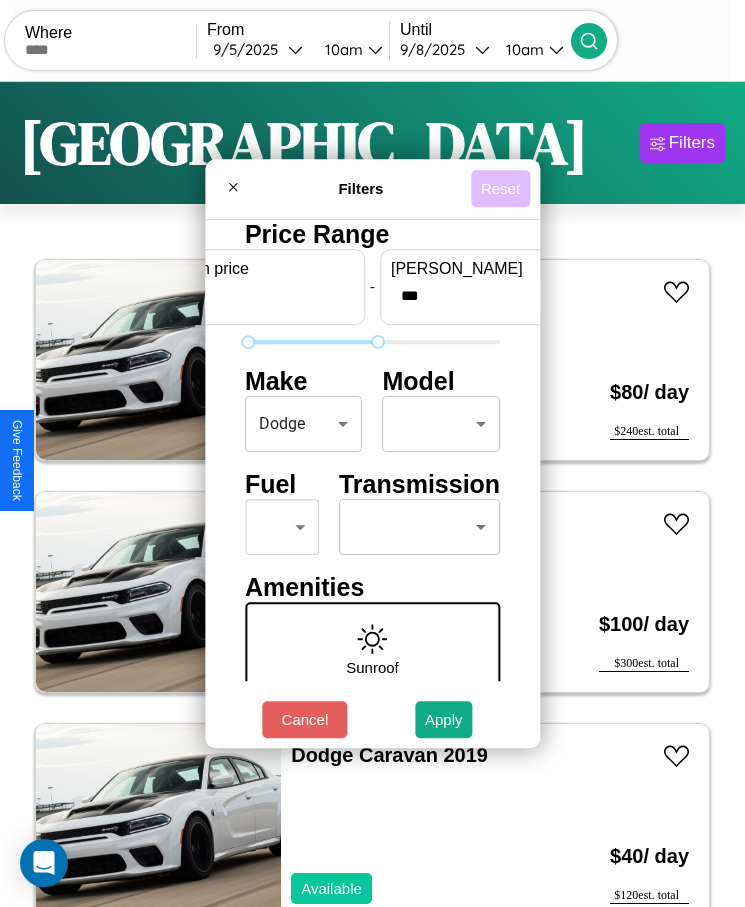 click on "Reset" at bounding box center [500, 188] 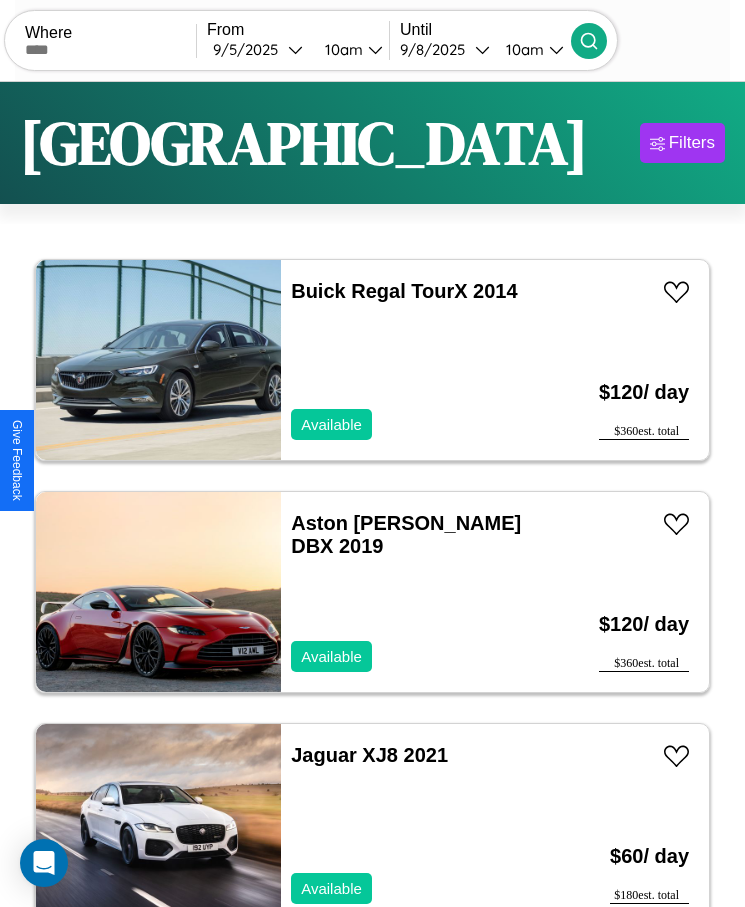 scroll, scrollTop: 50, scrollLeft: 0, axis: vertical 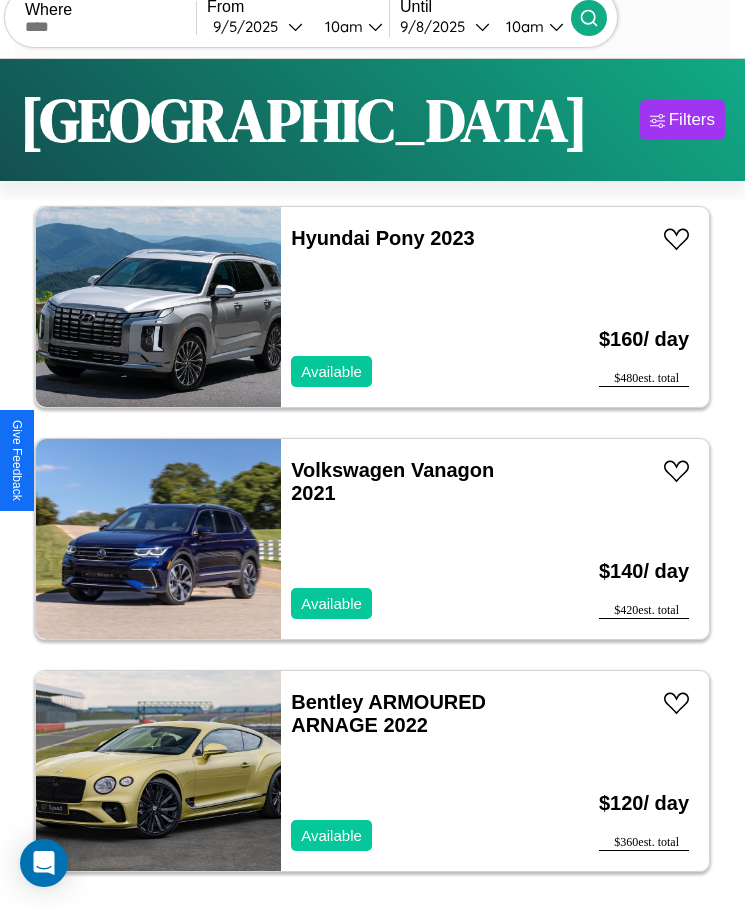 click on "Alfa Romeo   8C Competizione Spider   2014" at bounding box center [390, -6931] 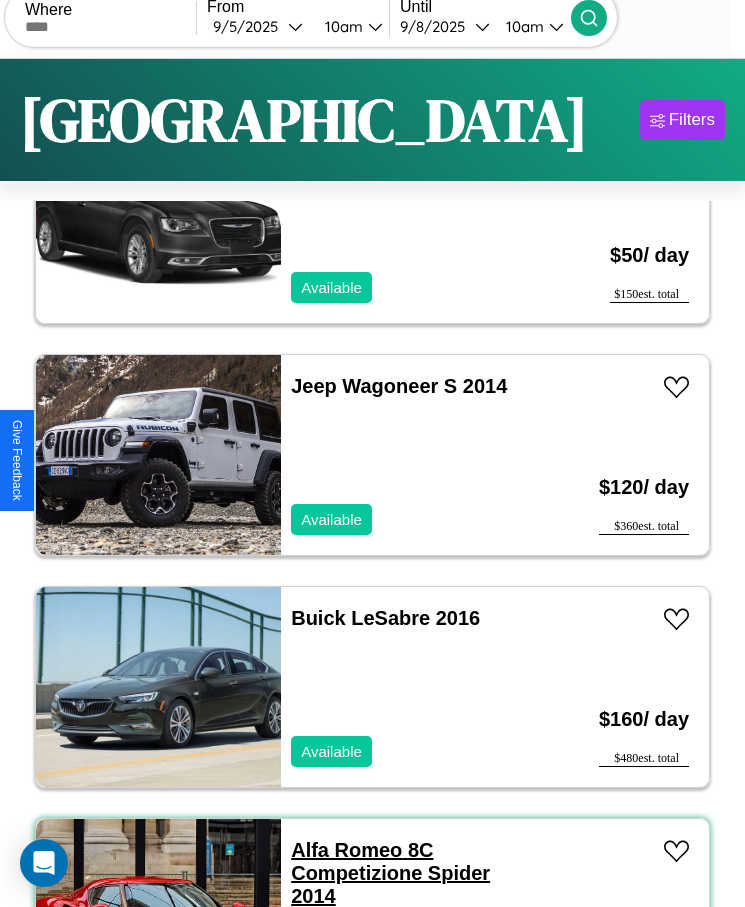 scroll, scrollTop: 50, scrollLeft: 0, axis: vertical 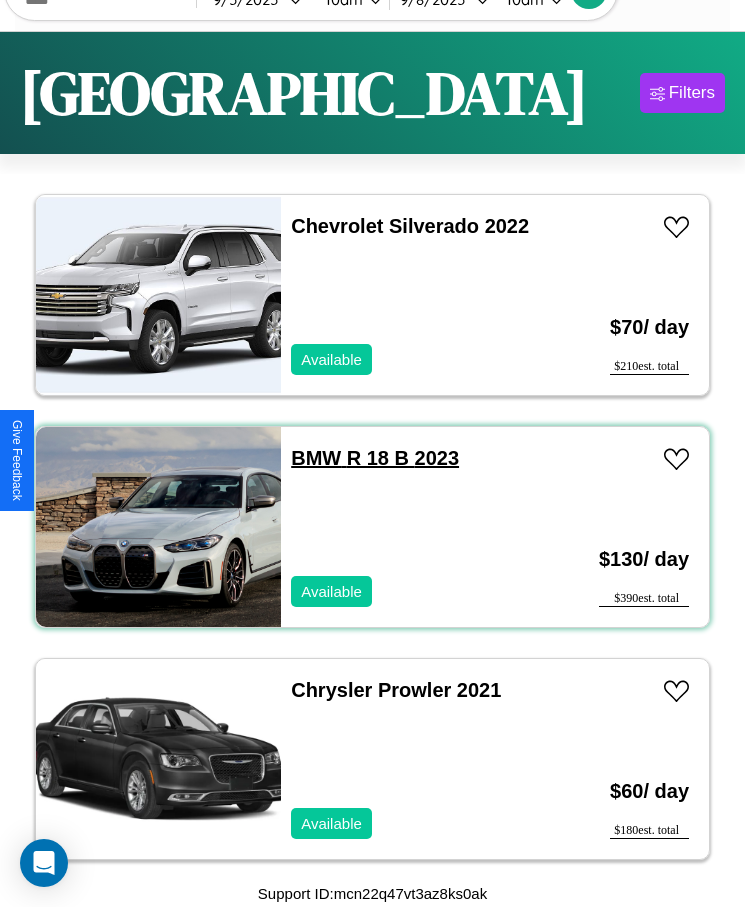 click on "BMW   R 18 B   2023" at bounding box center [375, 458] 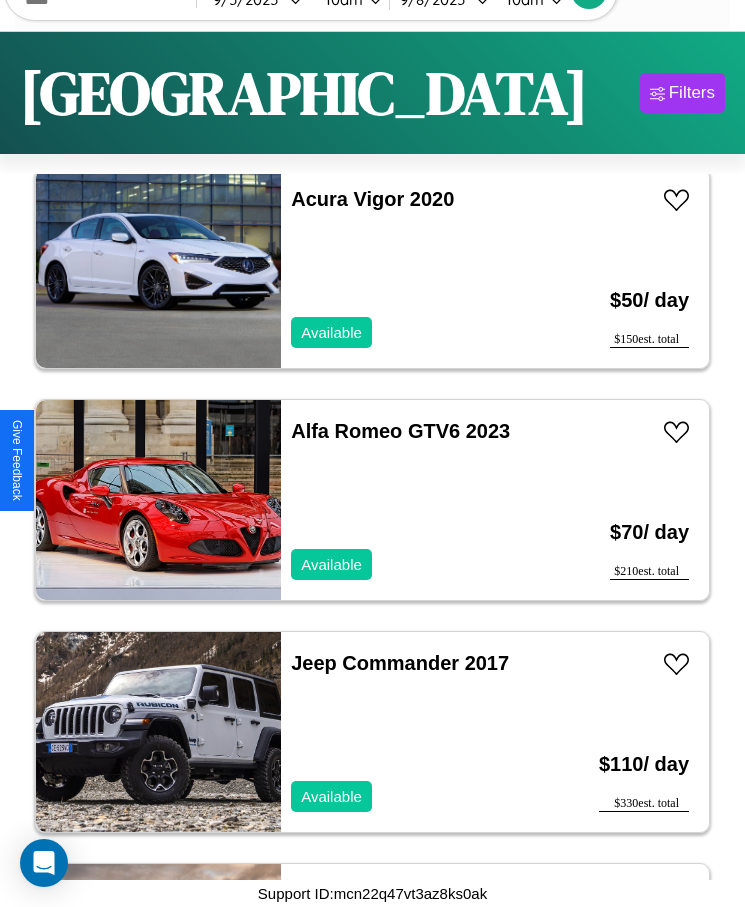 scroll, scrollTop: 20431, scrollLeft: 0, axis: vertical 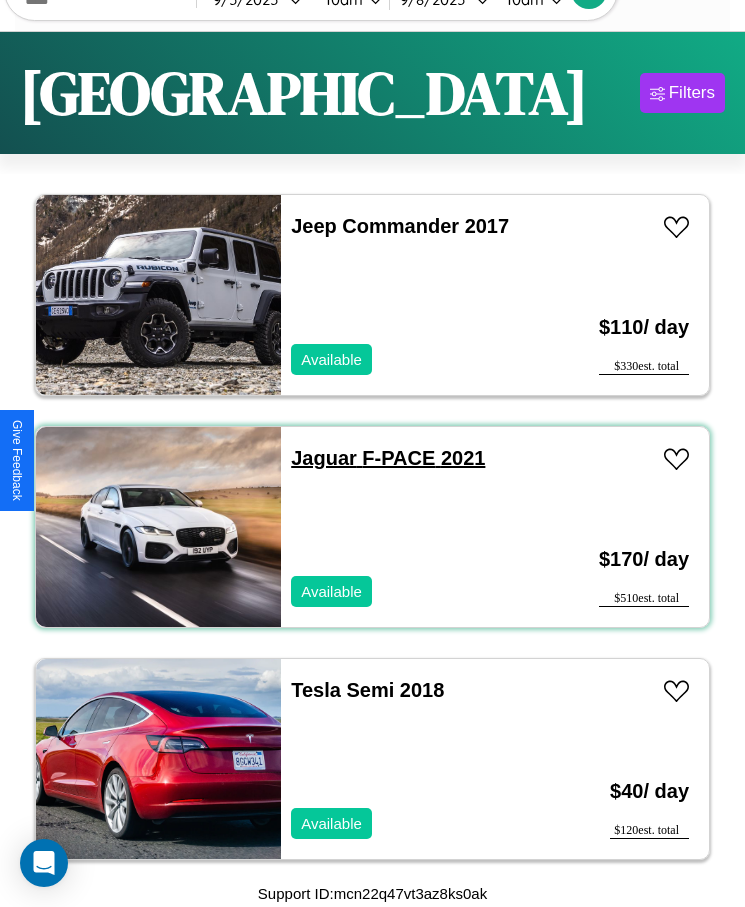 click on "Jaguar   F-PACE   2021" at bounding box center (388, 458) 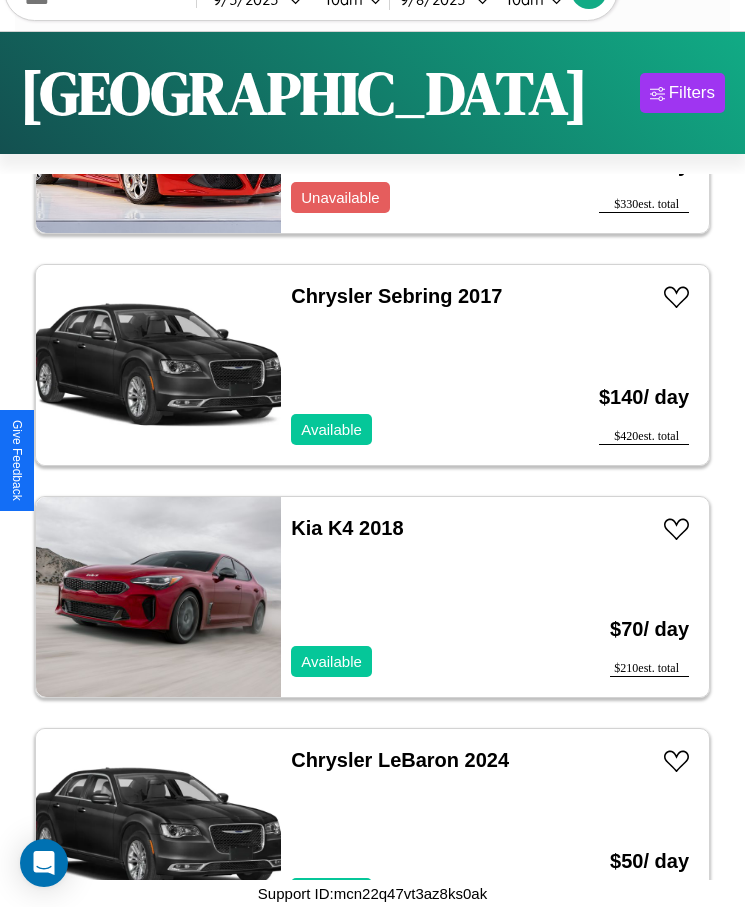 scroll, scrollTop: 24375, scrollLeft: 0, axis: vertical 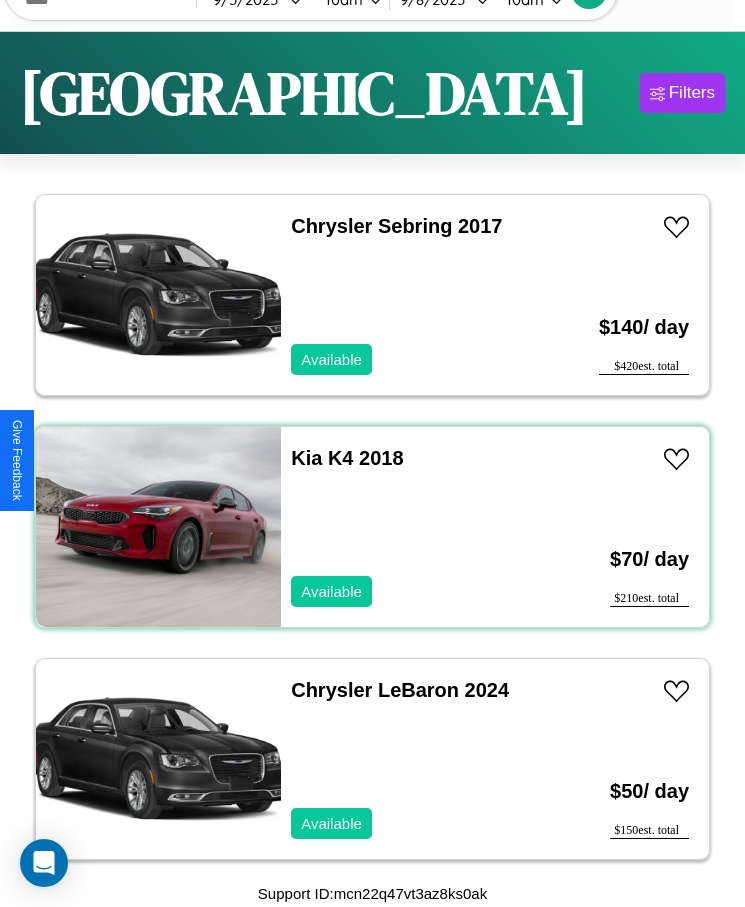 click on "Kia   K4   2018 Available" at bounding box center (413, 527) 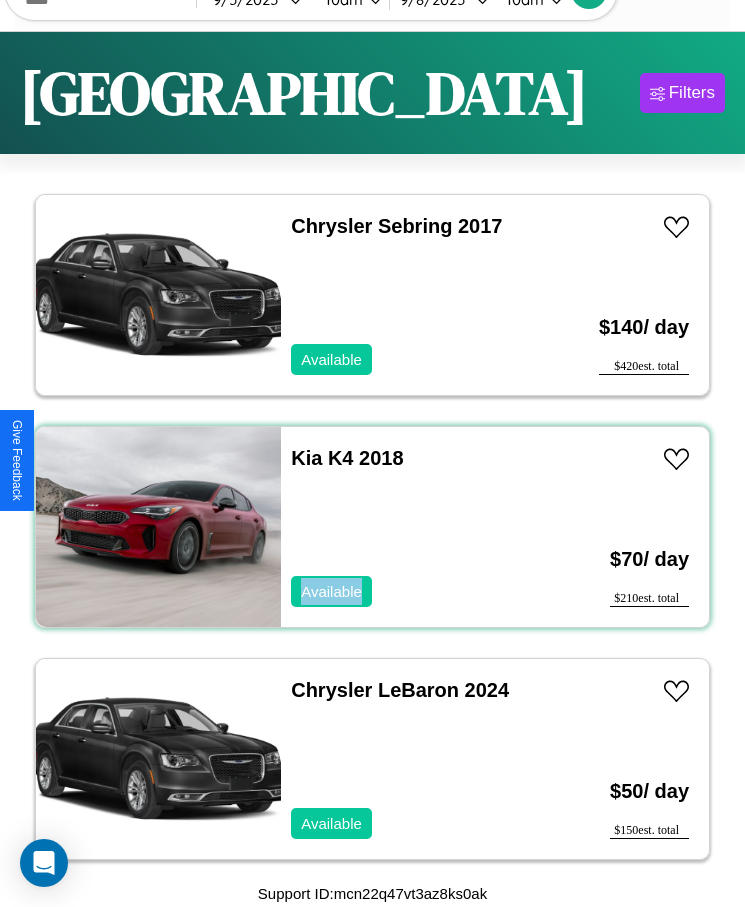 click on "Kia   K4   2018 Available" at bounding box center (413, 527) 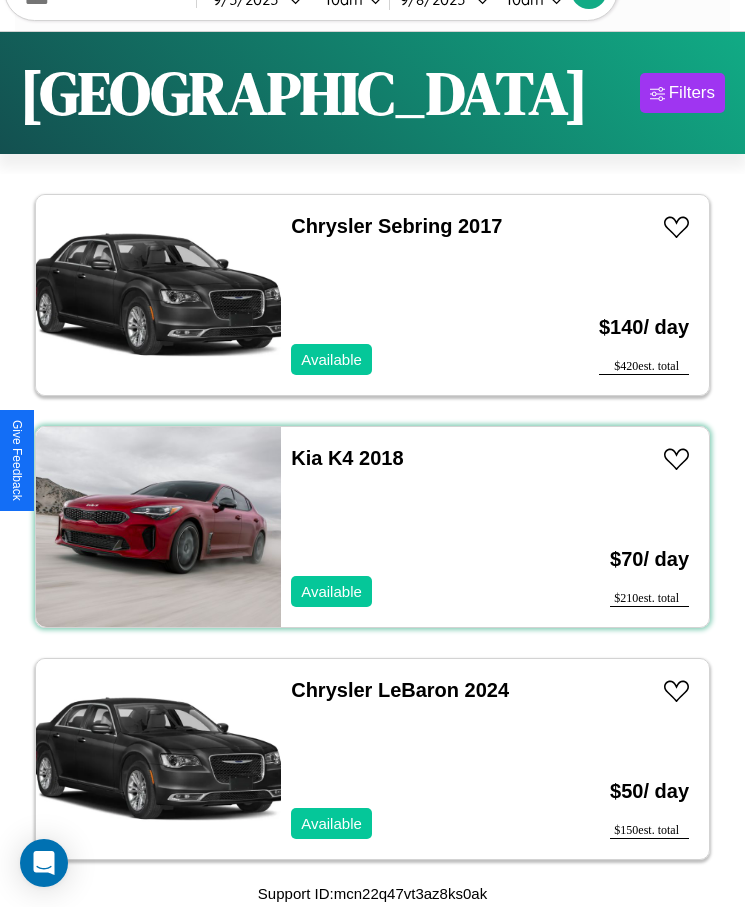 click on "Kia   K4   2018 Available" at bounding box center (413, 527) 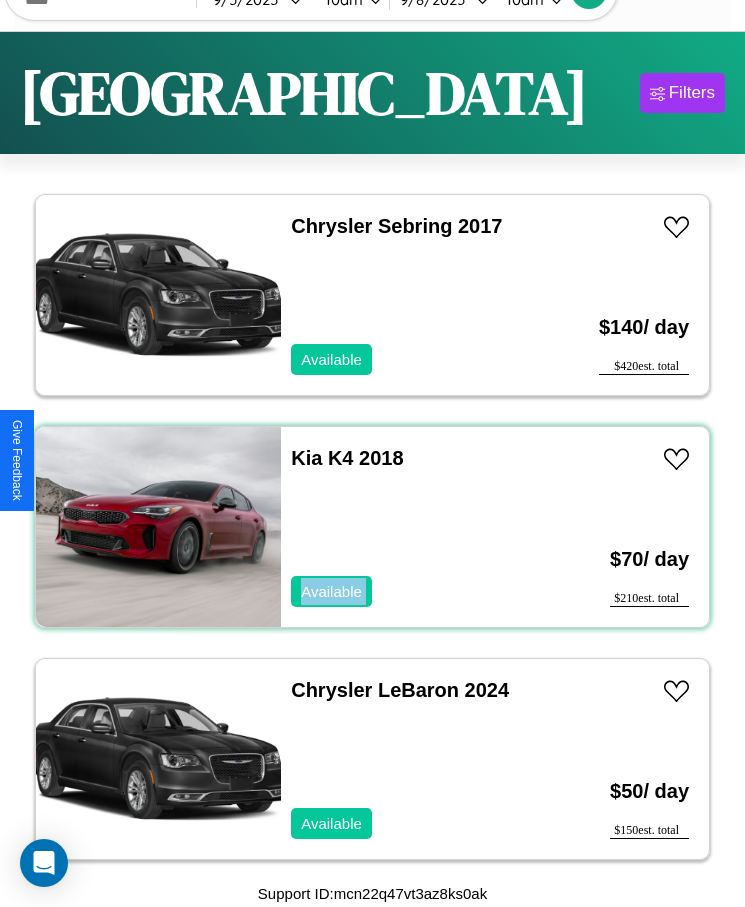 click on "Kia   K4   2018 Available" at bounding box center [413, 527] 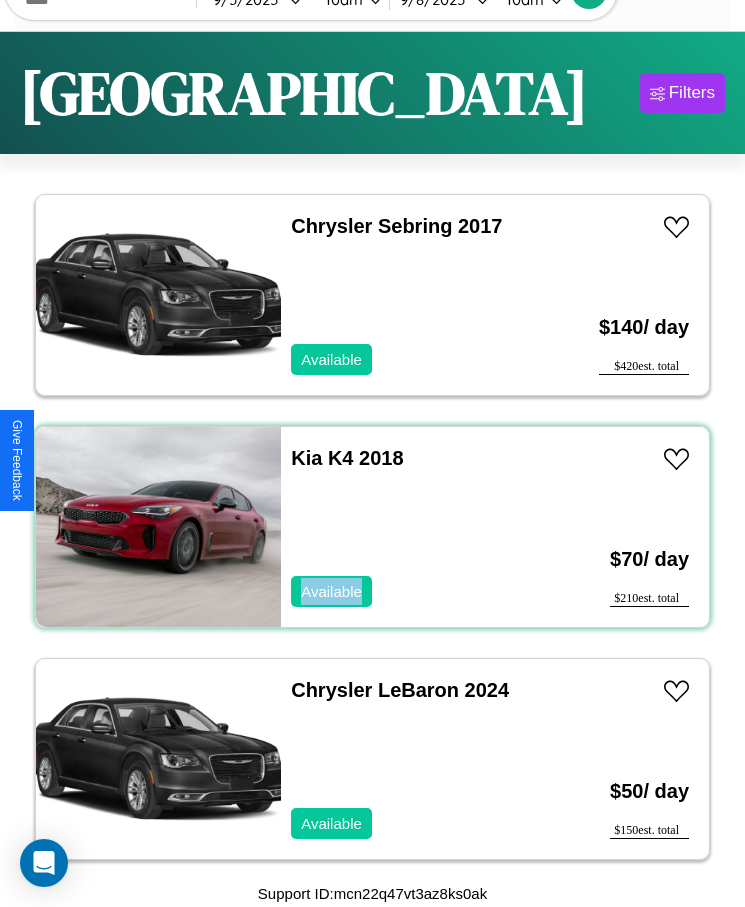 click on "Kia   K4   2018 Available" at bounding box center [413, 527] 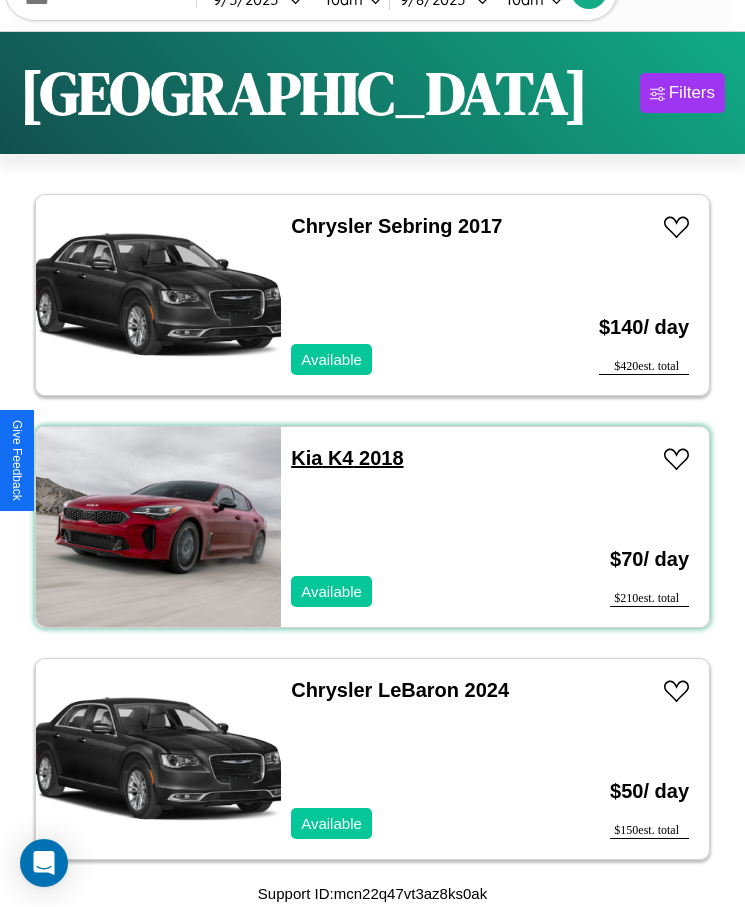 click on "Kia   K4   2018" at bounding box center [347, 458] 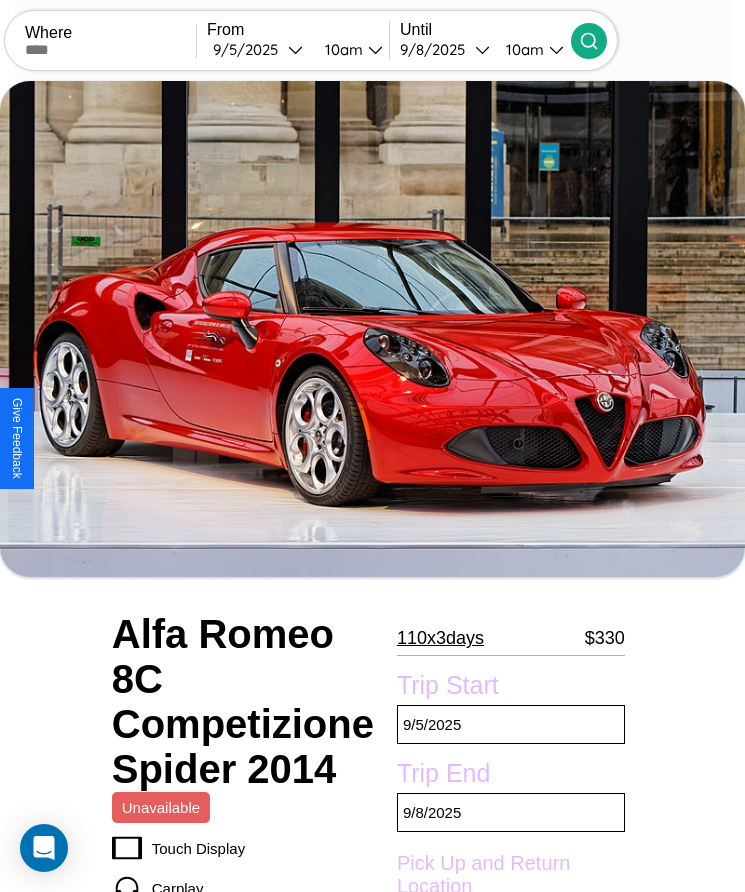 scroll, scrollTop: 1035, scrollLeft: 0, axis: vertical 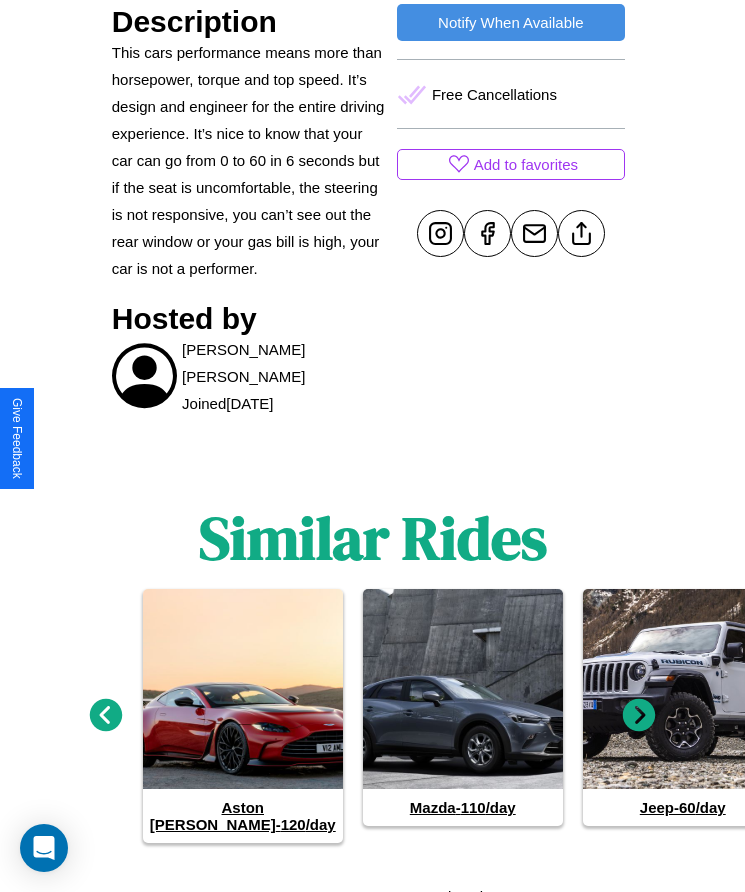 click 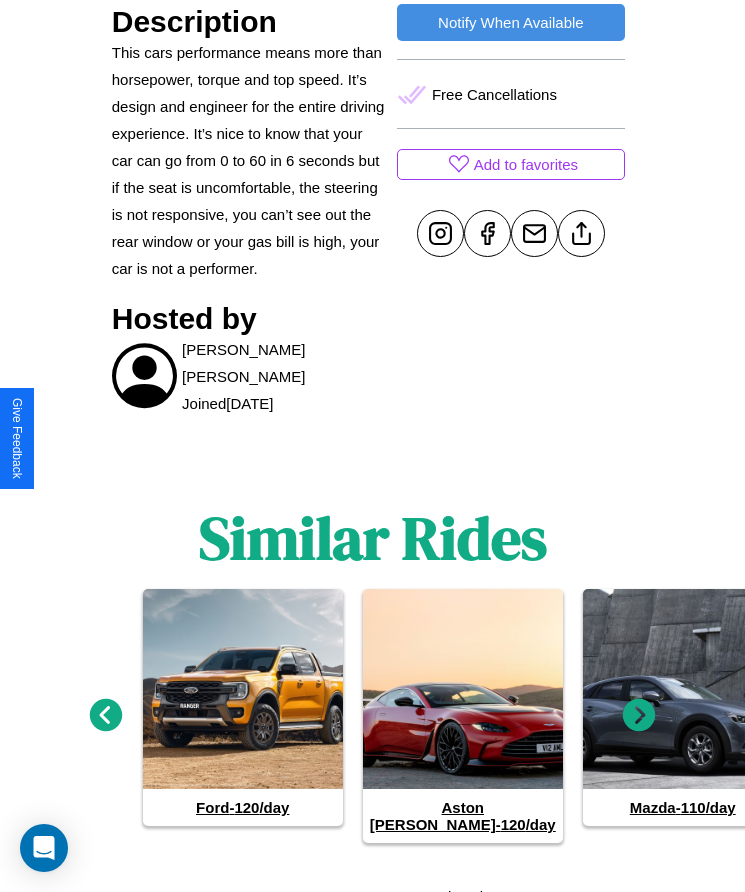 click 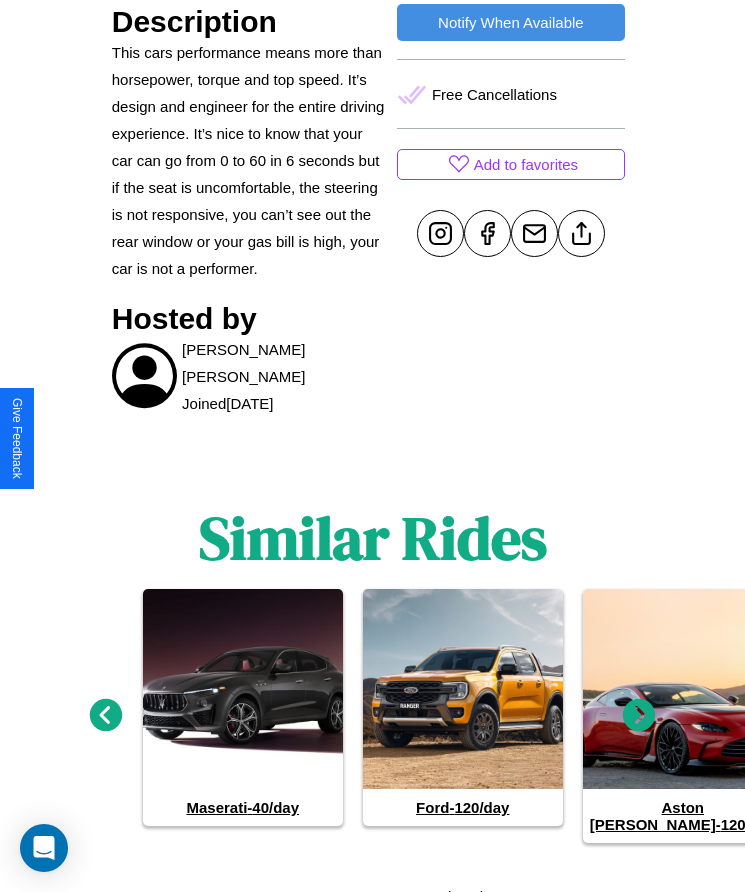 click 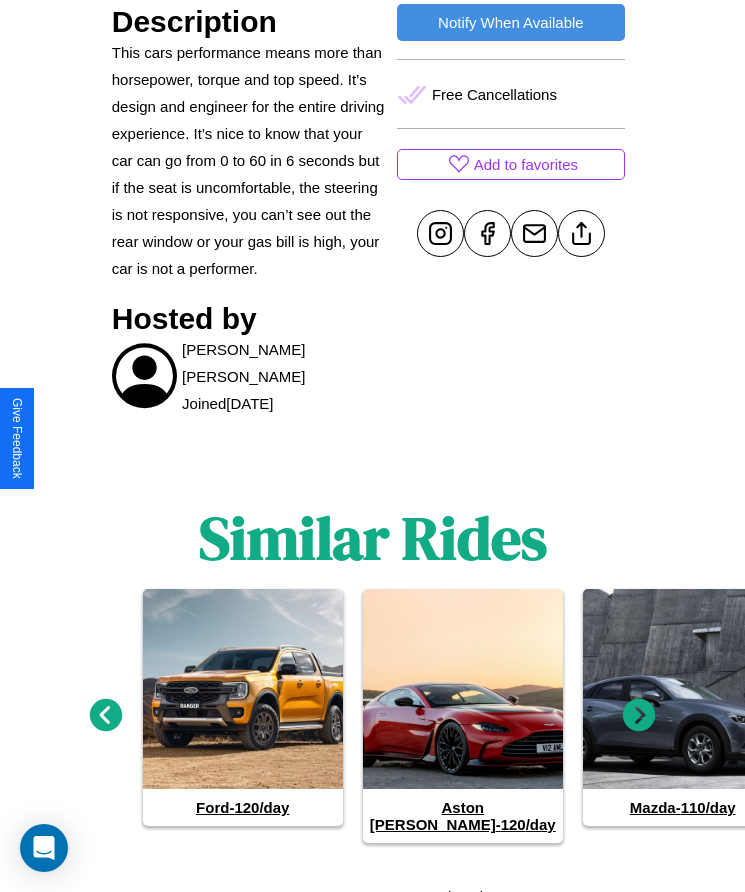 click 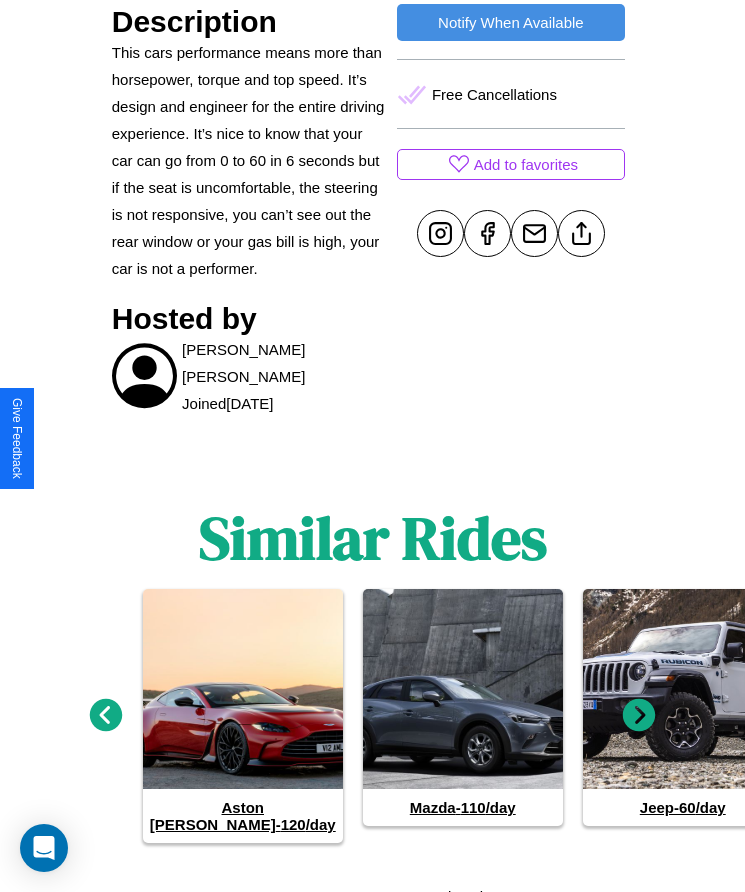 click 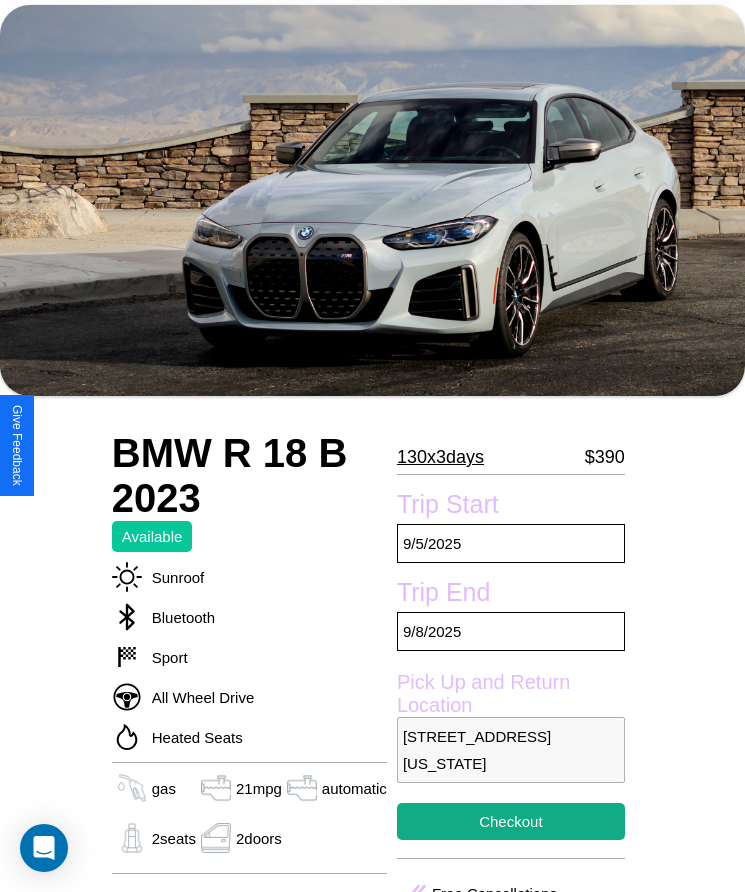 scroll, scrollTop: 87, scrollLeft: 0, axis: vertical 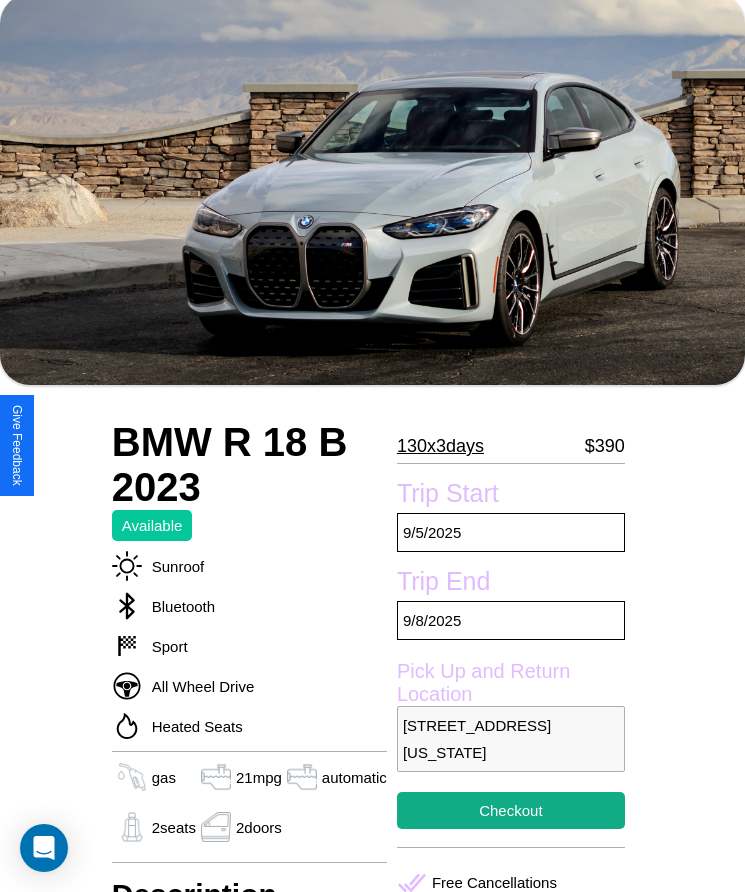 click on "130  x  3  days" at bounding box center (440, 446) 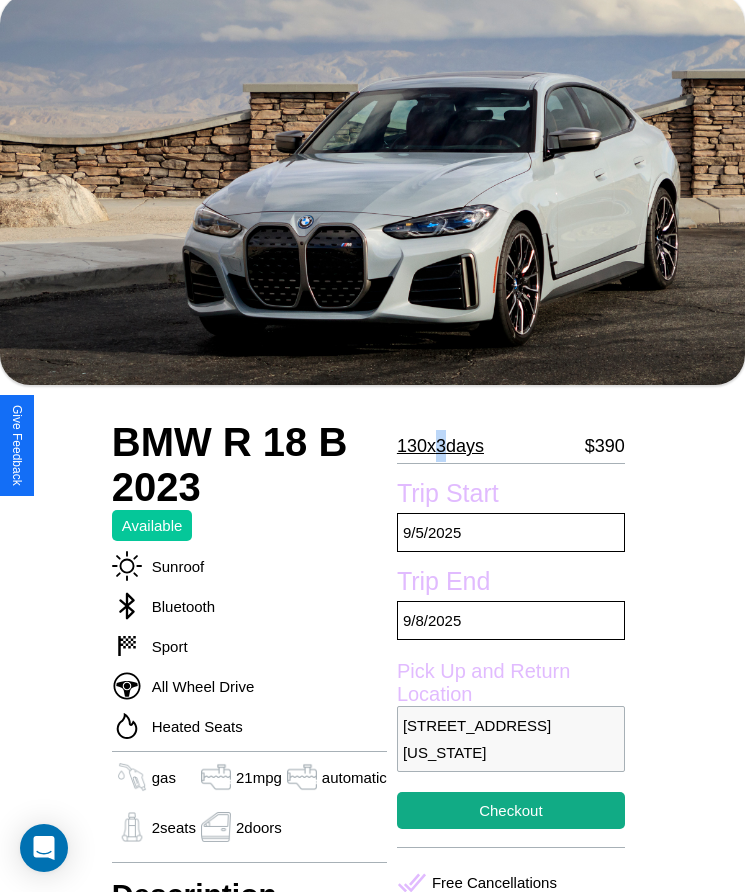 click on "130  x  3  days" at bounding box center [440, 446] 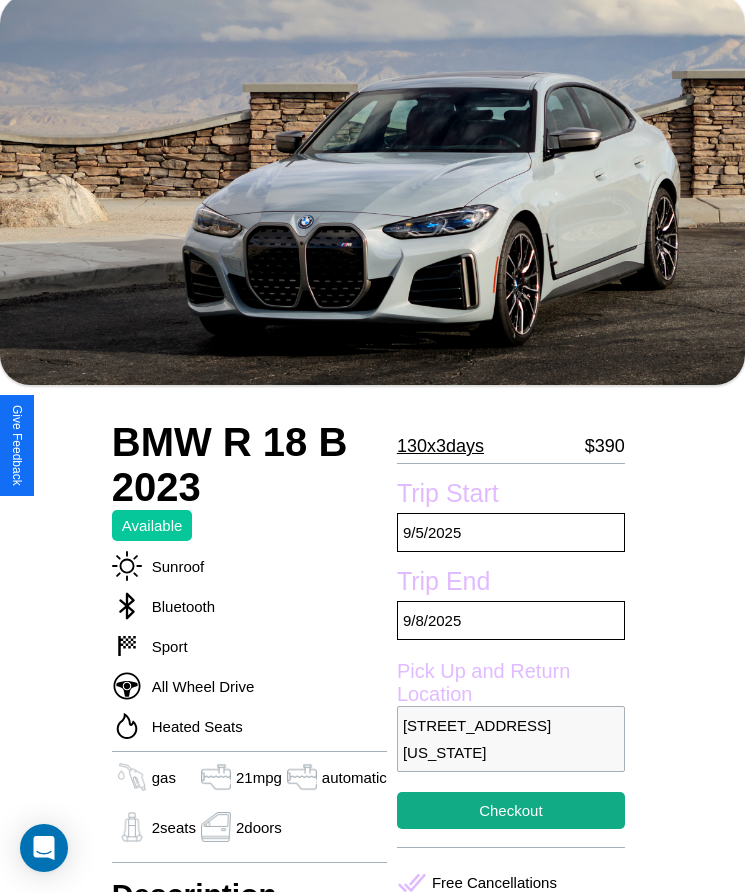click on "130  x  3  days" at bounding box center [440, 446] 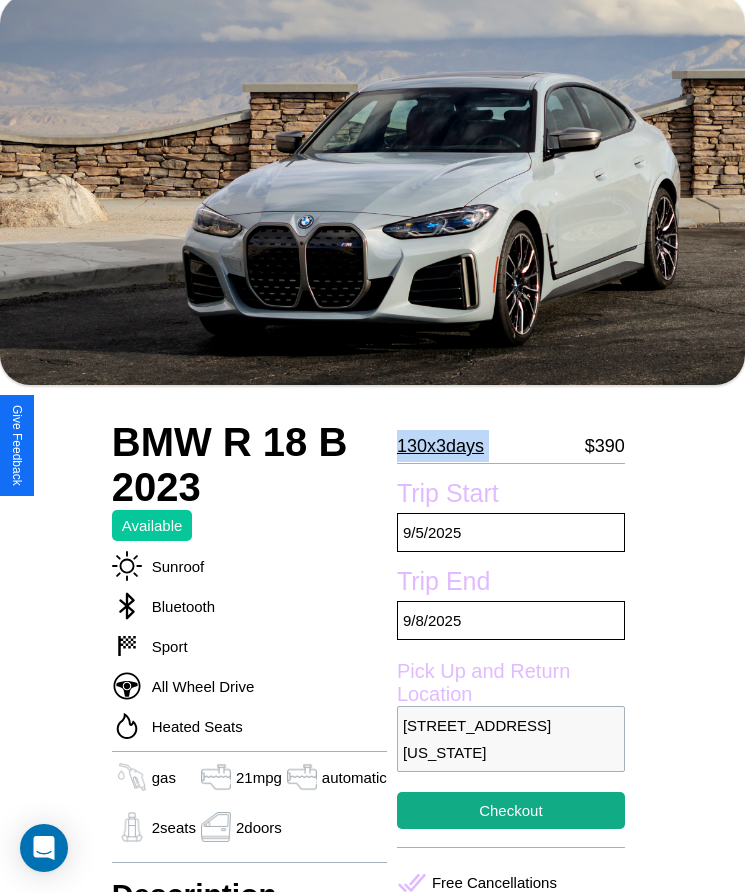 click on "130  x  3  days" at bounding box center (440, 446) 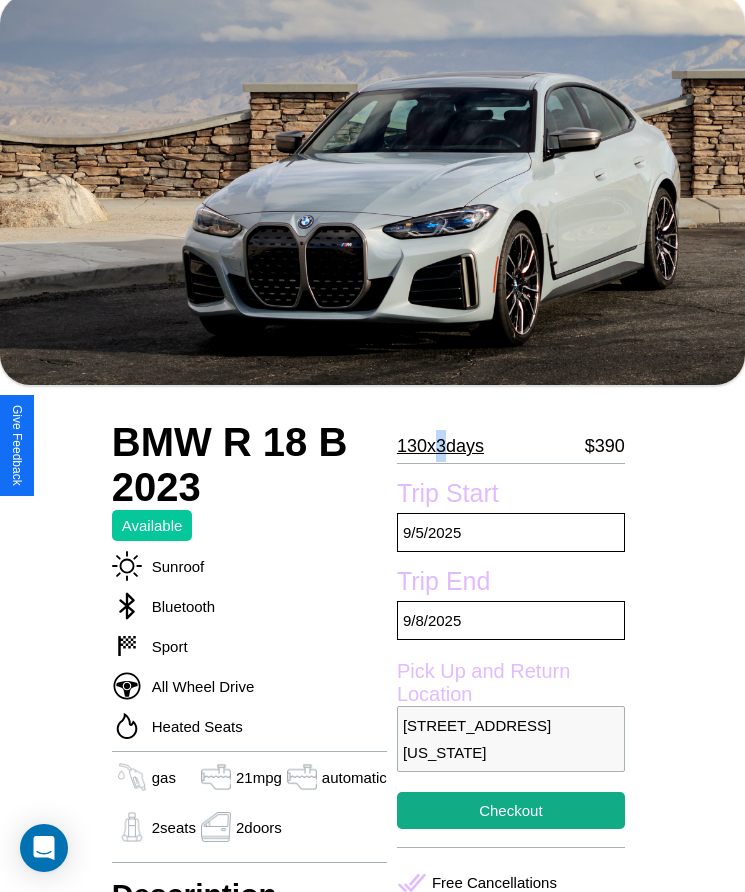 click on "130  x  3  days" at bounding box center (440, 446) 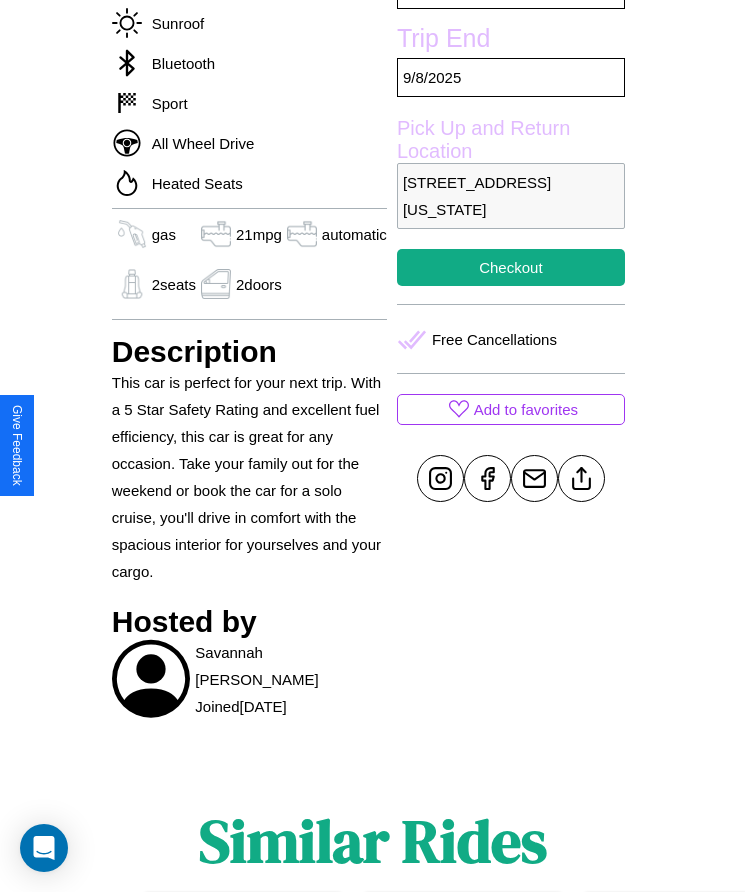 scroll, scrollTop: 662, scrollLeft: 0, axis: vertical 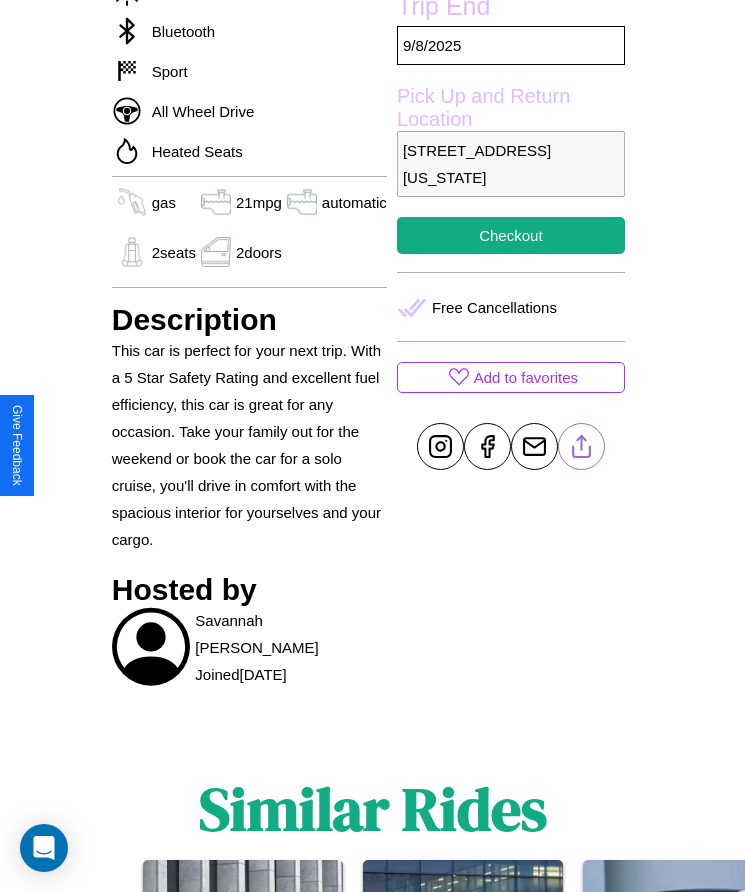 click 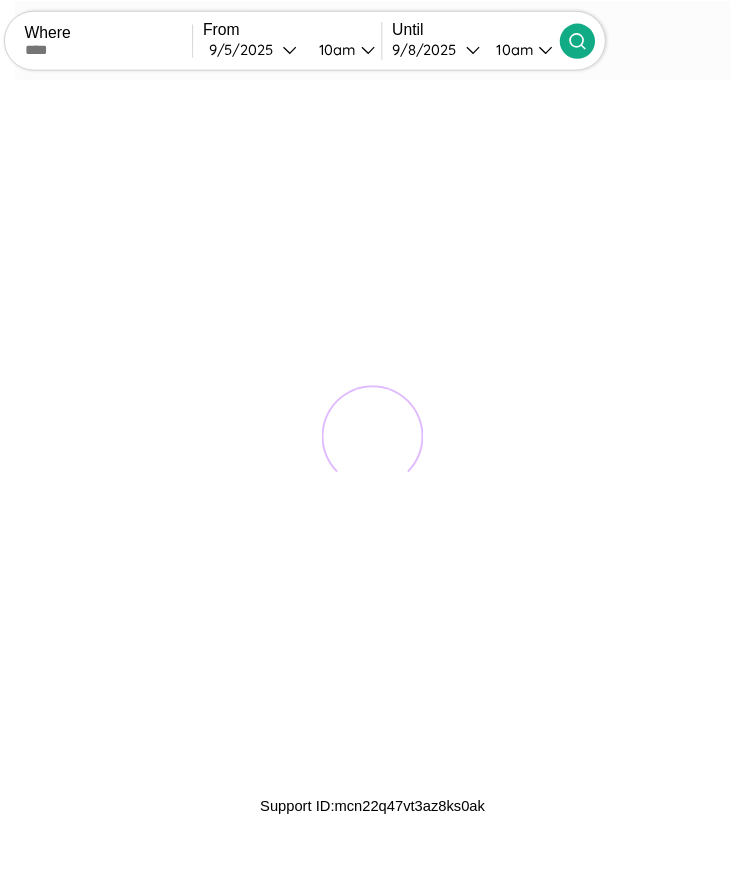scroll, scrollTop: 0, scrollLeft: 0, axis: both 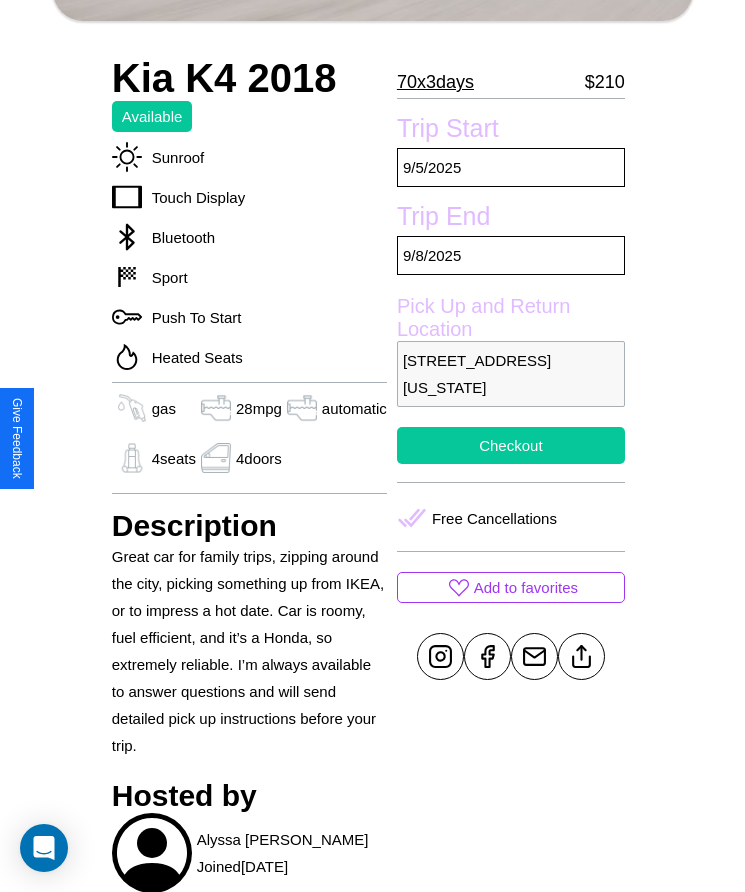 click on "Checkout" at bounding box center [511, 445] 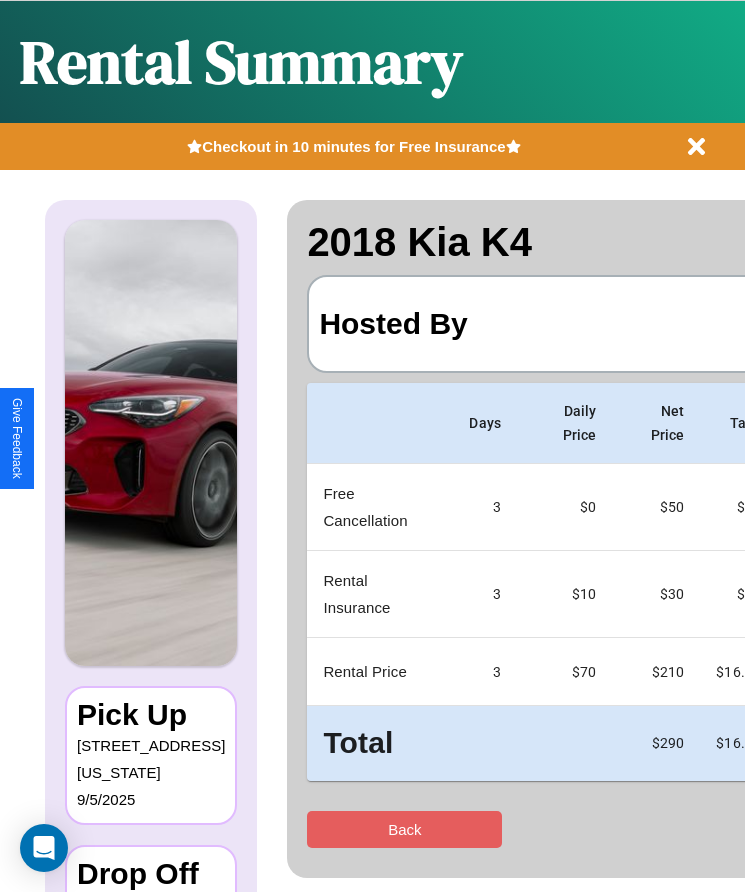 scroll, scrollTop: 0, scrollLeft: 118, axis: horizontal 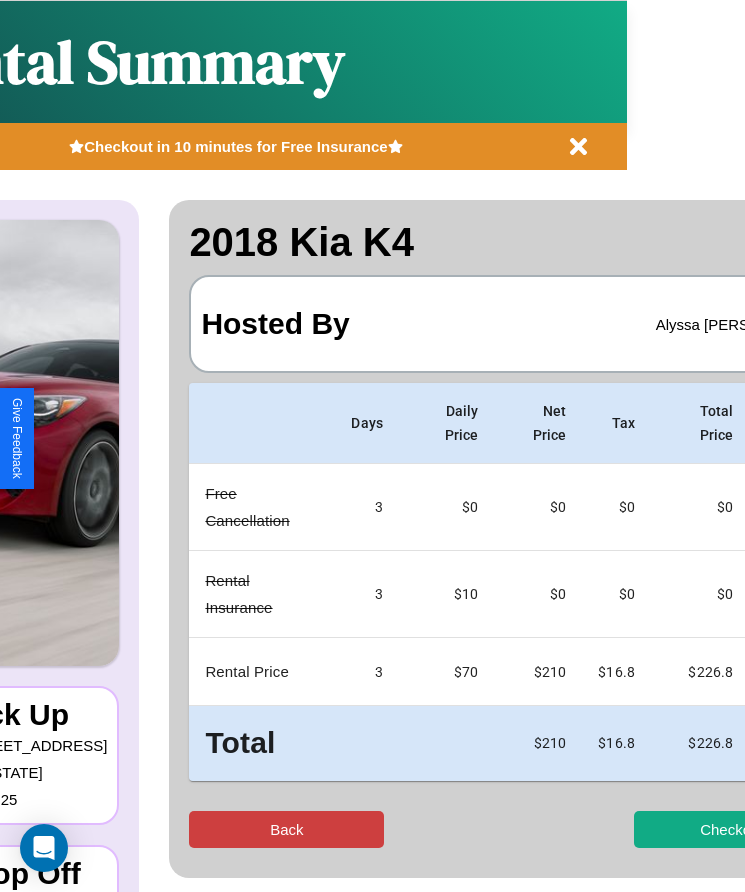 click on "Back" at bounding box center [286, 829] 